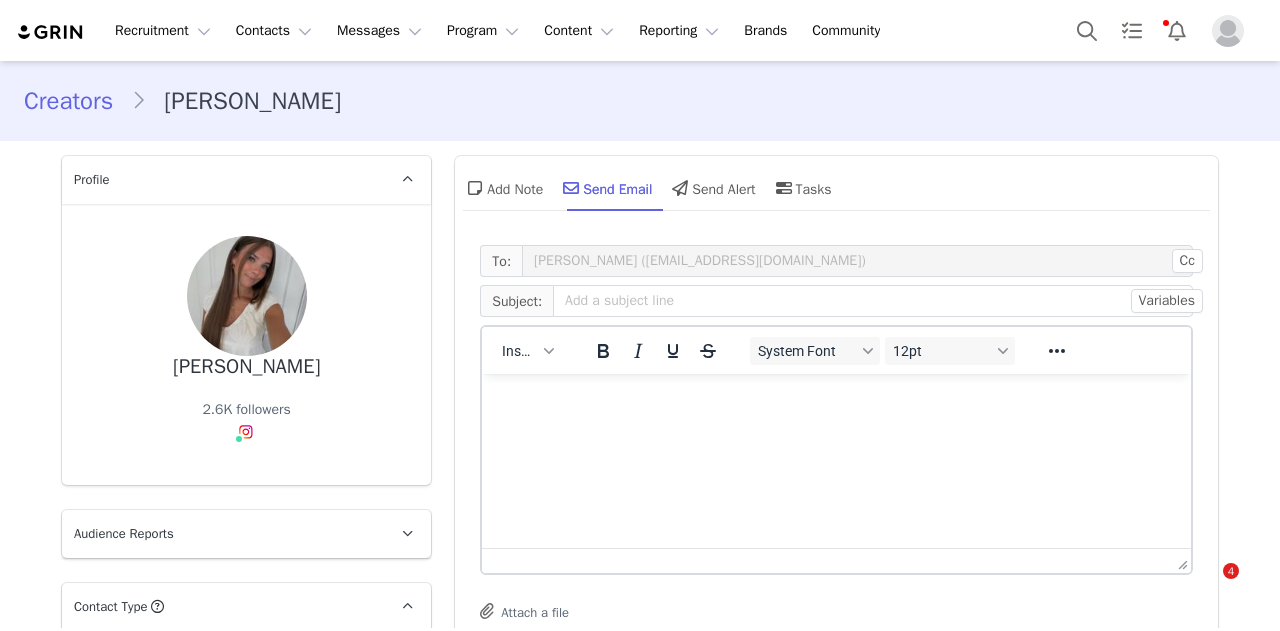 scroll, scrollTop: 0, scrollLeft: 0, axis: both 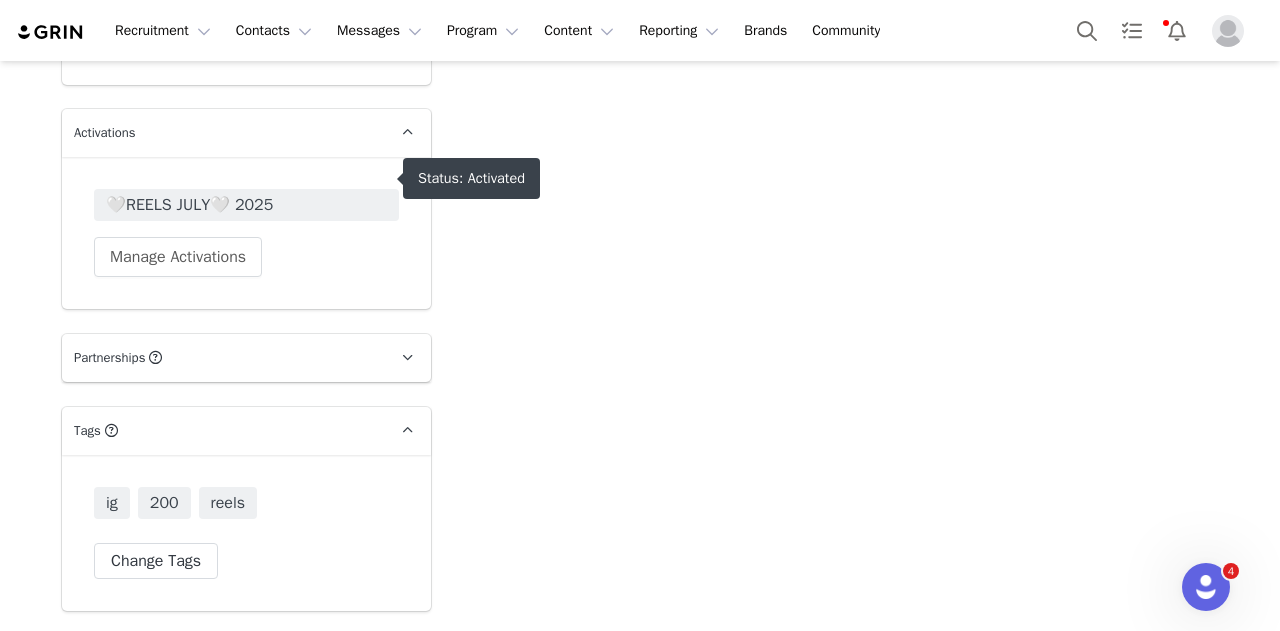 click on "🤍REELS JULY🤍 2025" at bounding box center (246, 205) 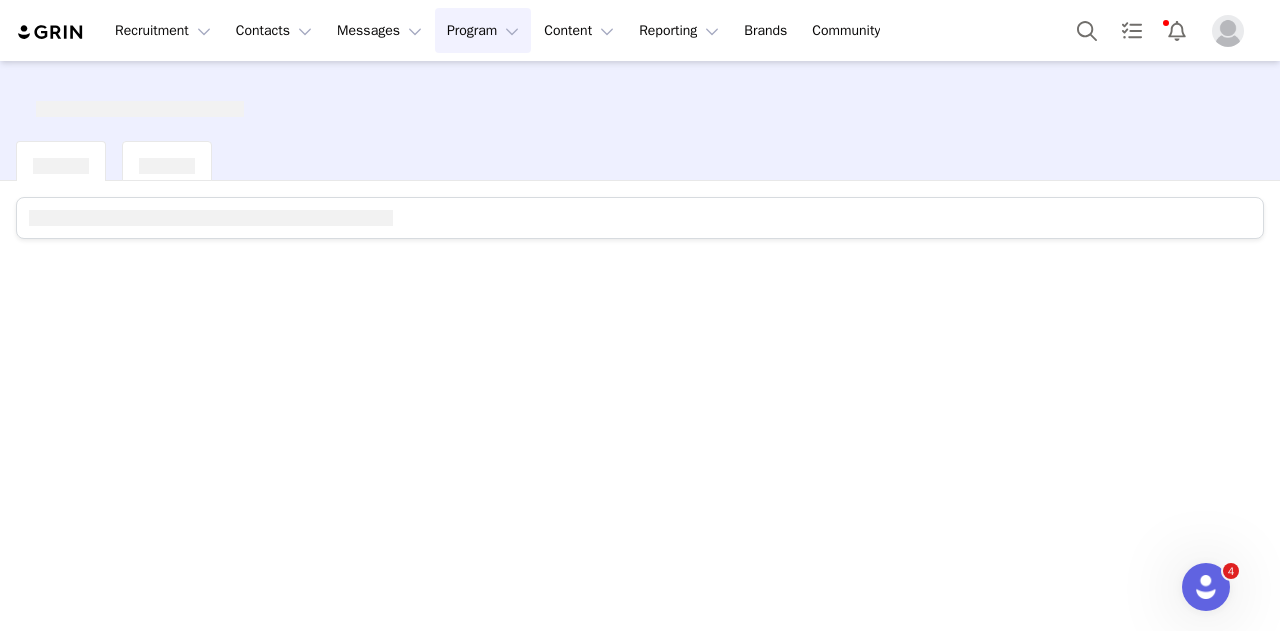scroll, scrollTop: 0, scrollLeft: 0, axis: both 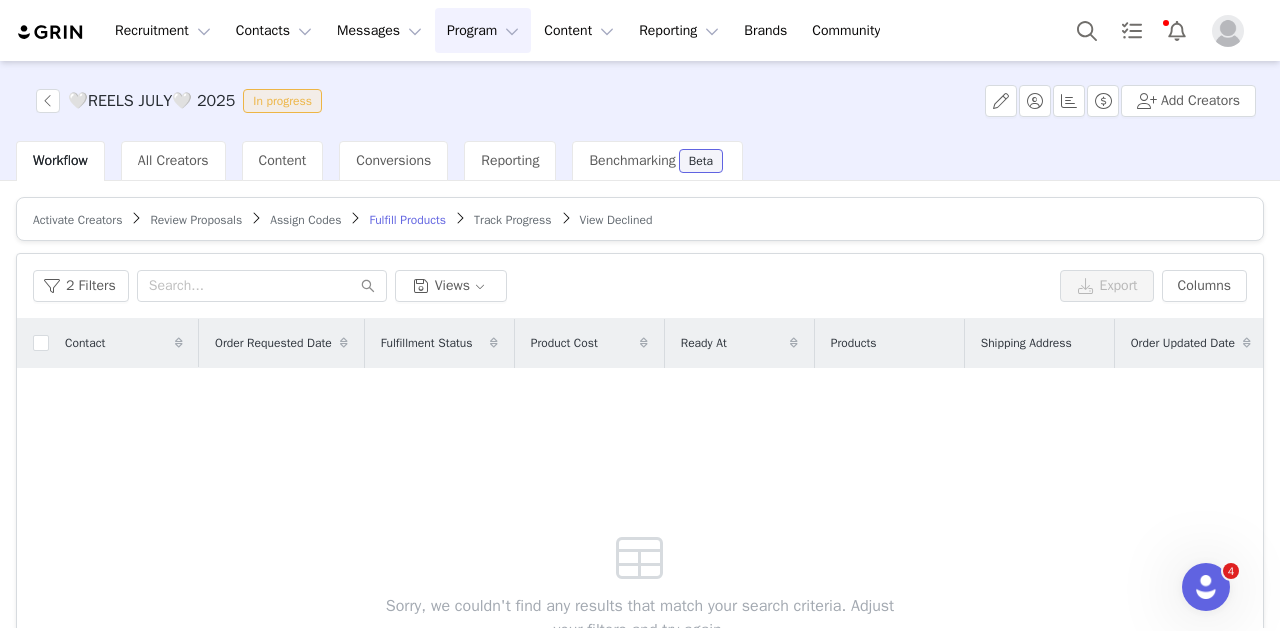 click on "Review Proposals" at bounding box center [196, 220] 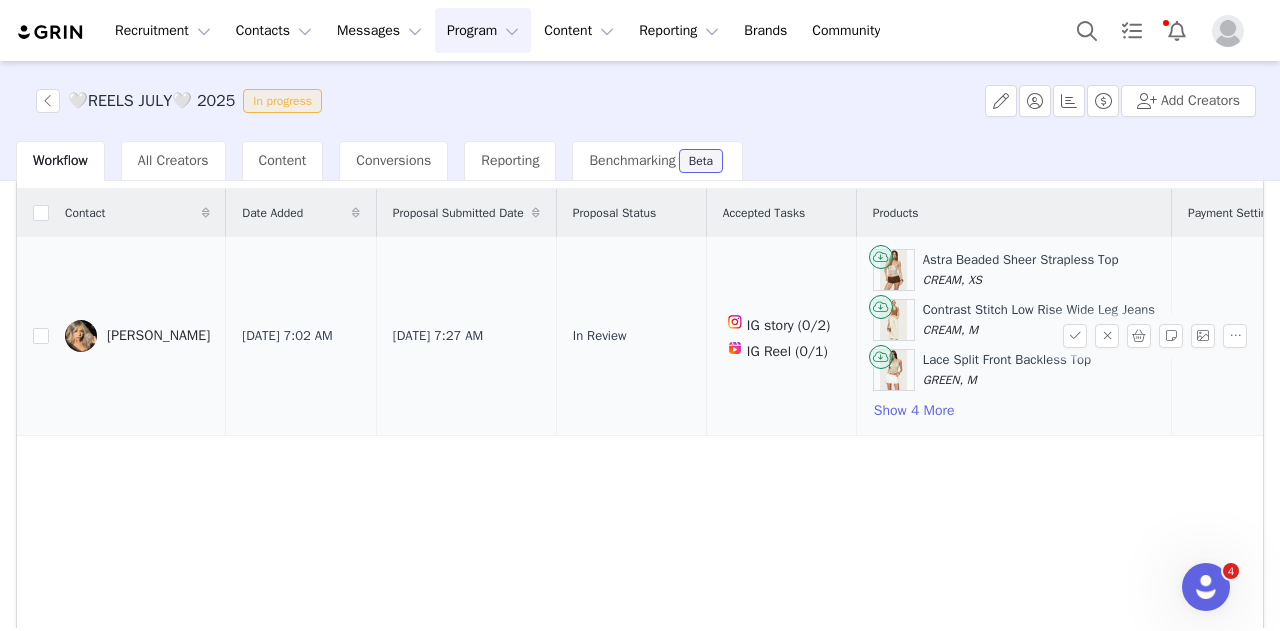 scroll, scrollTop: 100, scrollLeft: 0, axis: vertical 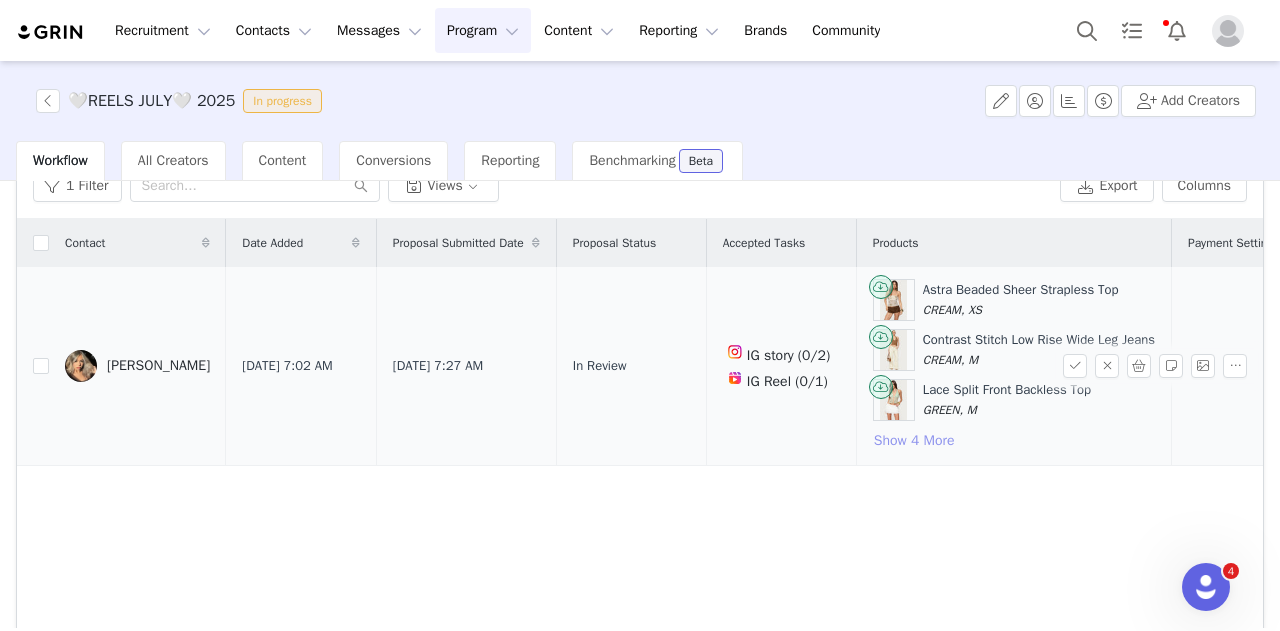 click on "Astra Beaded Sheer Strapless Top  CREAM, XS   Contrast Stitch Low Rise Wide Leg Jeans  CREAM, M   Lace Split Front Backless Top  GREEN, M  Show 4 More" at bounding box center (1014, 366) 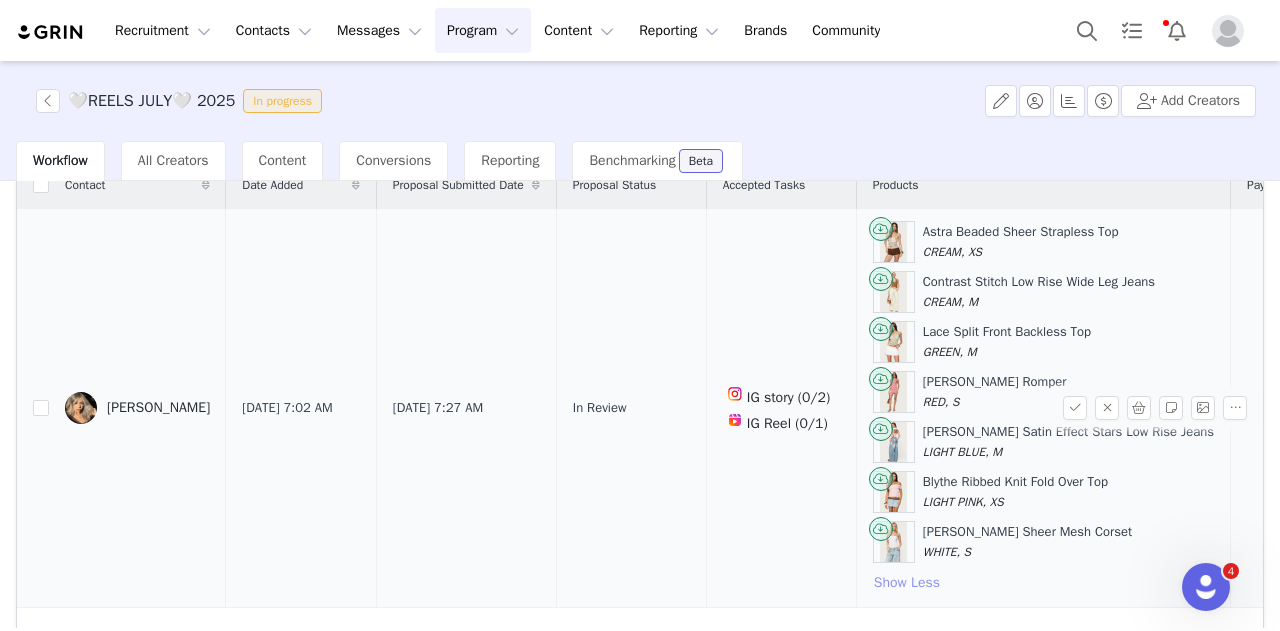scroll, scrollTop: 38, scrollLeft: 0, axis: vertical 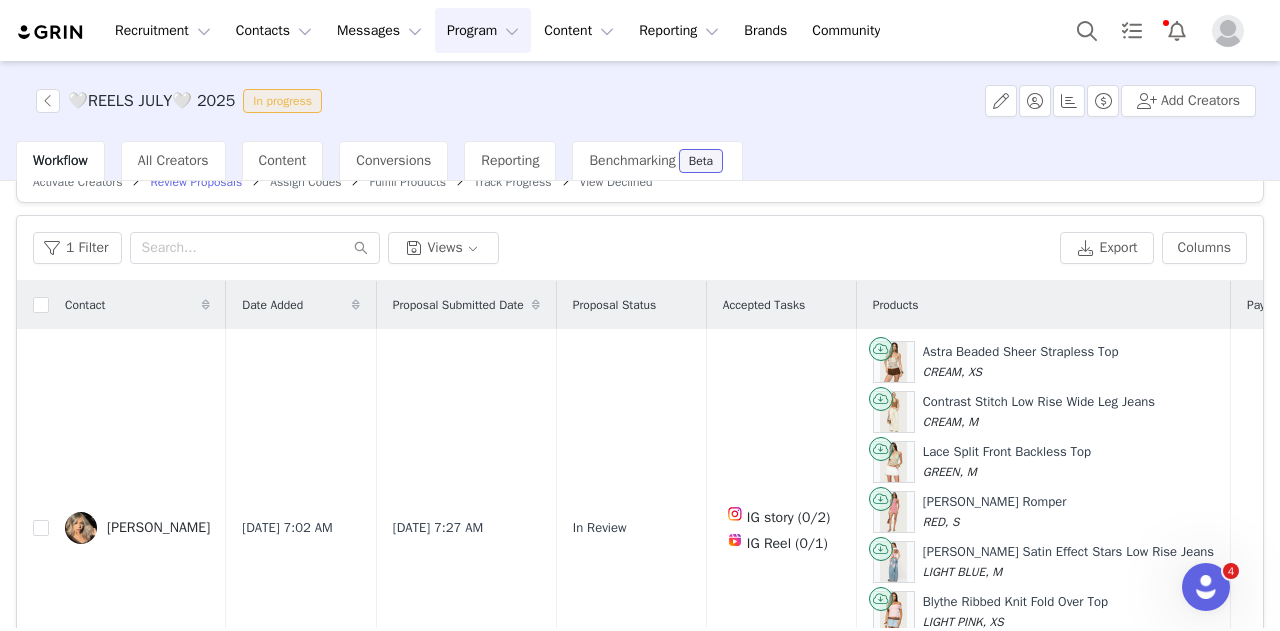 click on "Workflow" at bounding box center (60, 161) 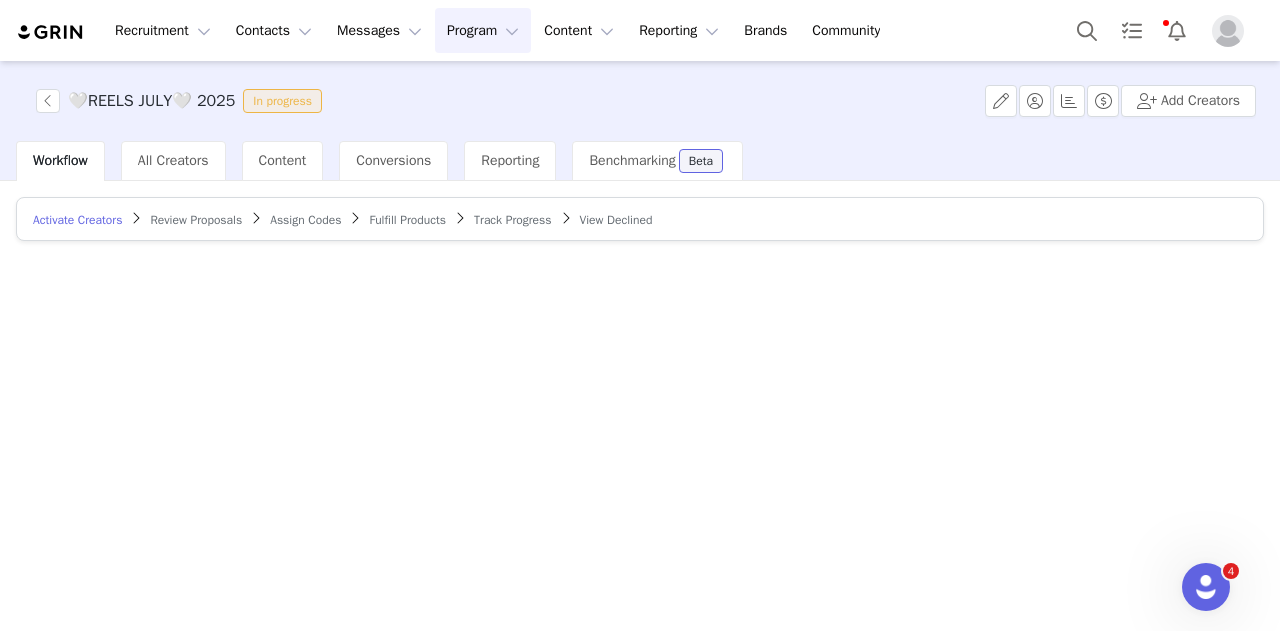 scroll, scrollTop: 0, scrollLeft: 0, axis: both 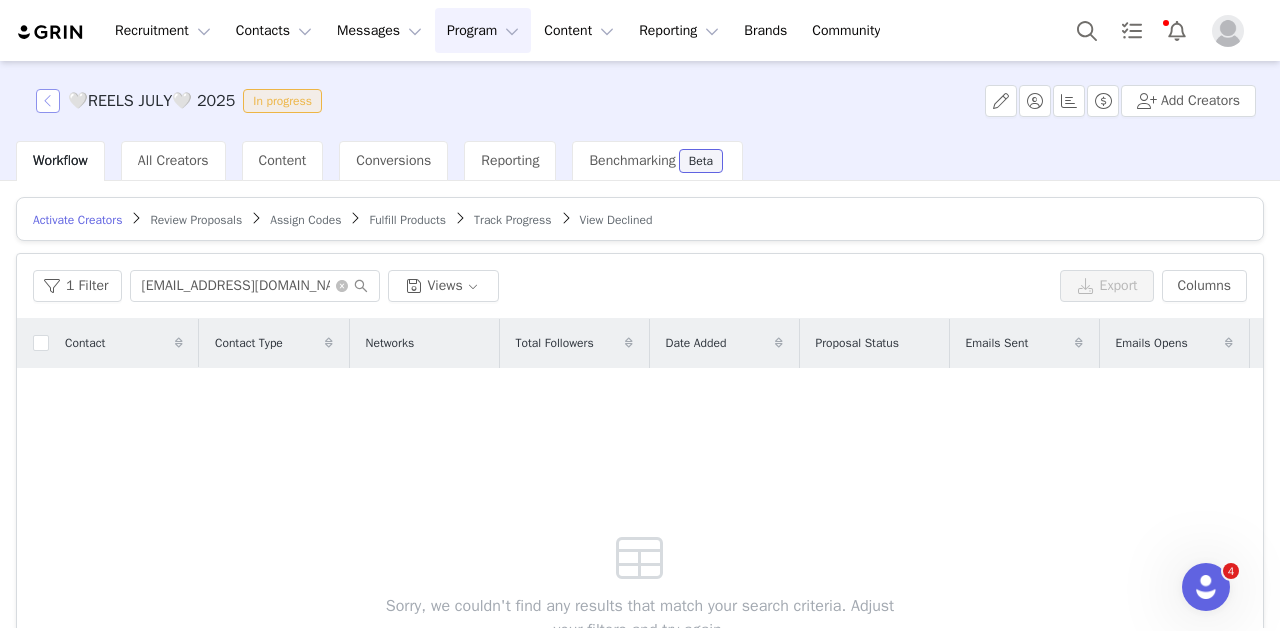 click at bounding box center (48, 101) 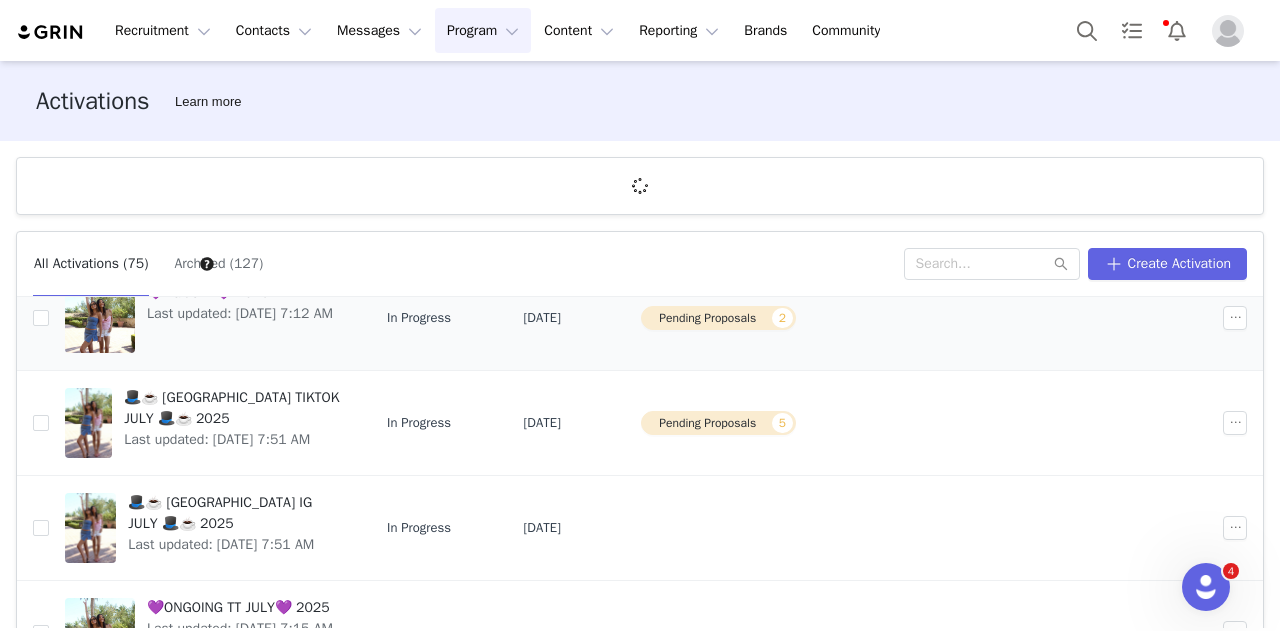 scroll, scrollTop: 400, scrollLeft: 0, axis: vertical 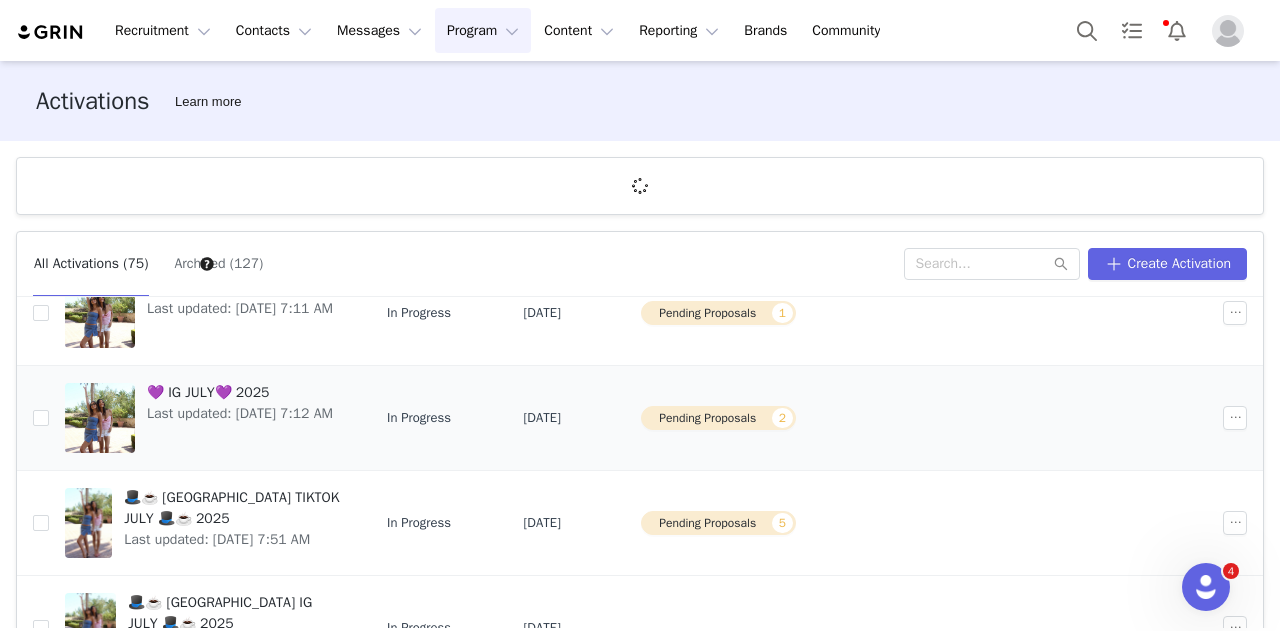 click on "💜 IG JULY💜 2025" at bounding box center [240, 392] 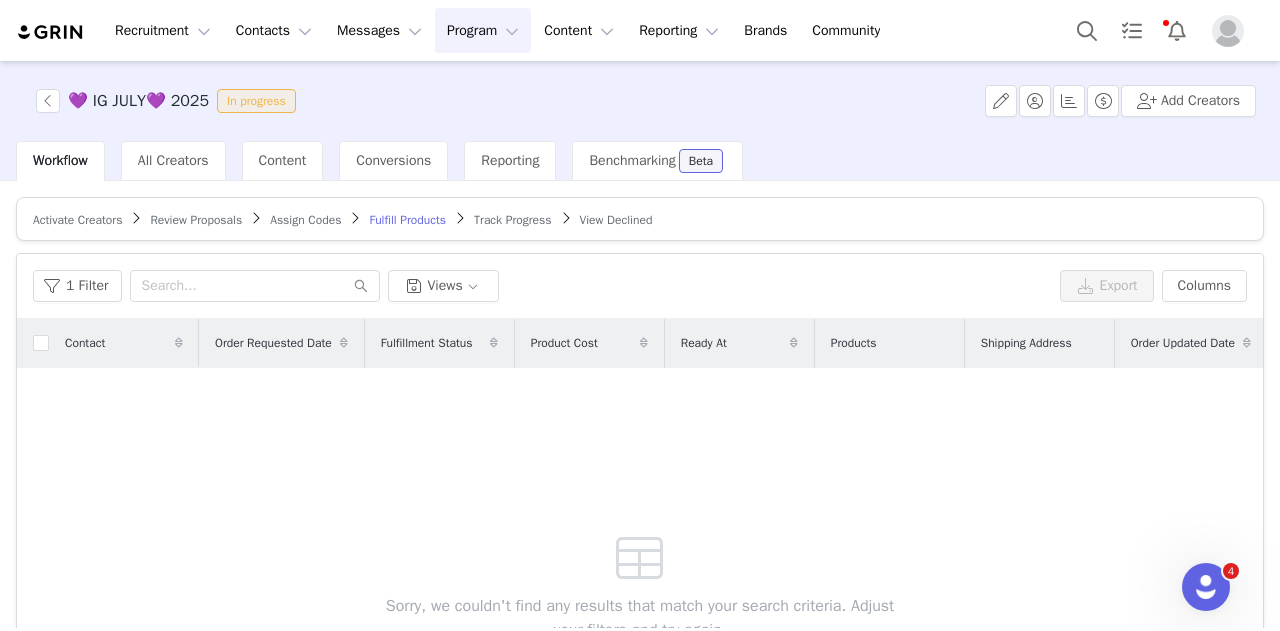 click on "Review Proposals" at bounding box center (196, 220) 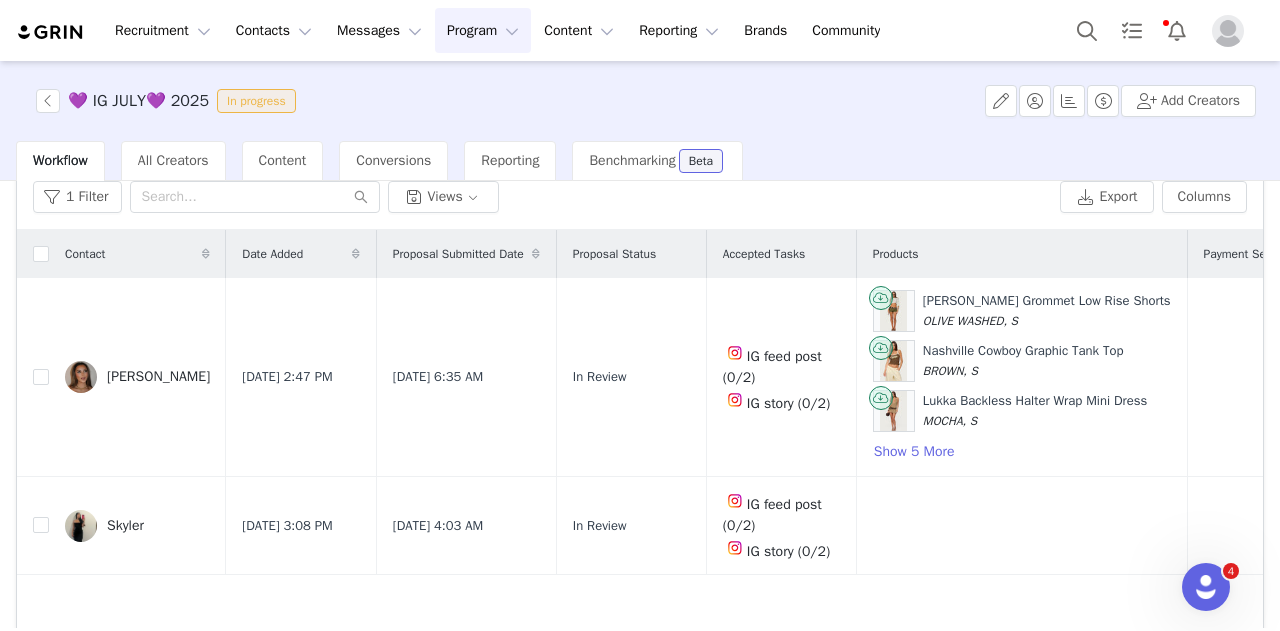 scroll, scrollTop: 238, scrollLeft: 0, axis: vertical 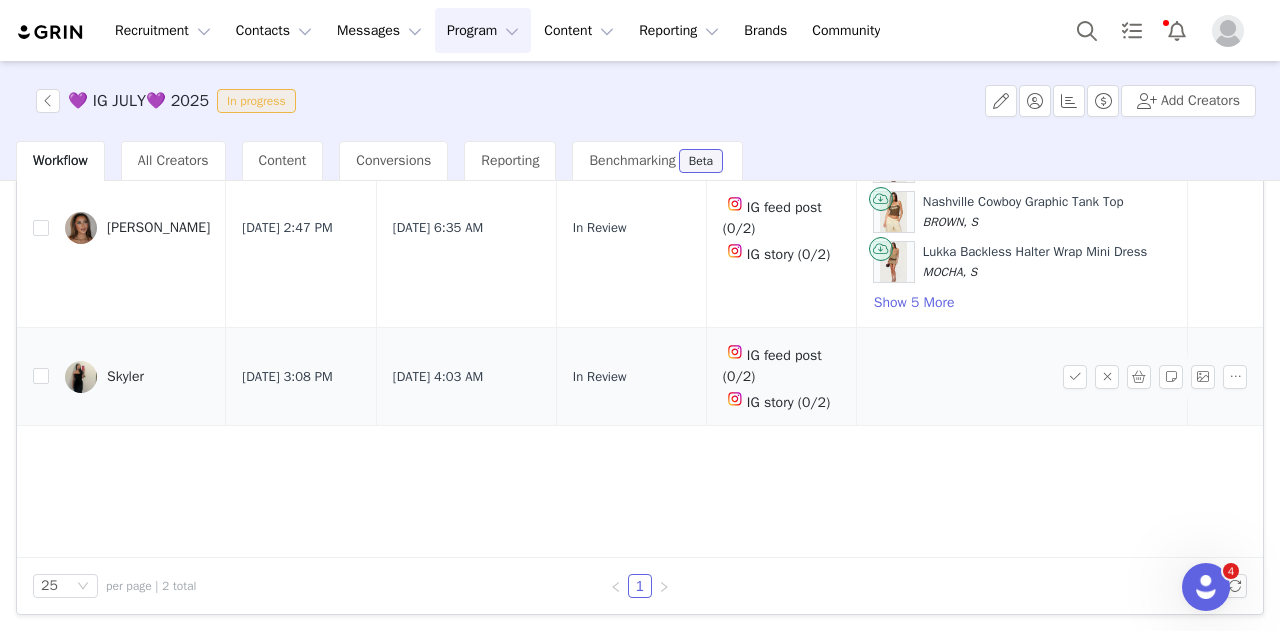 click at bounding box center [81, 377] 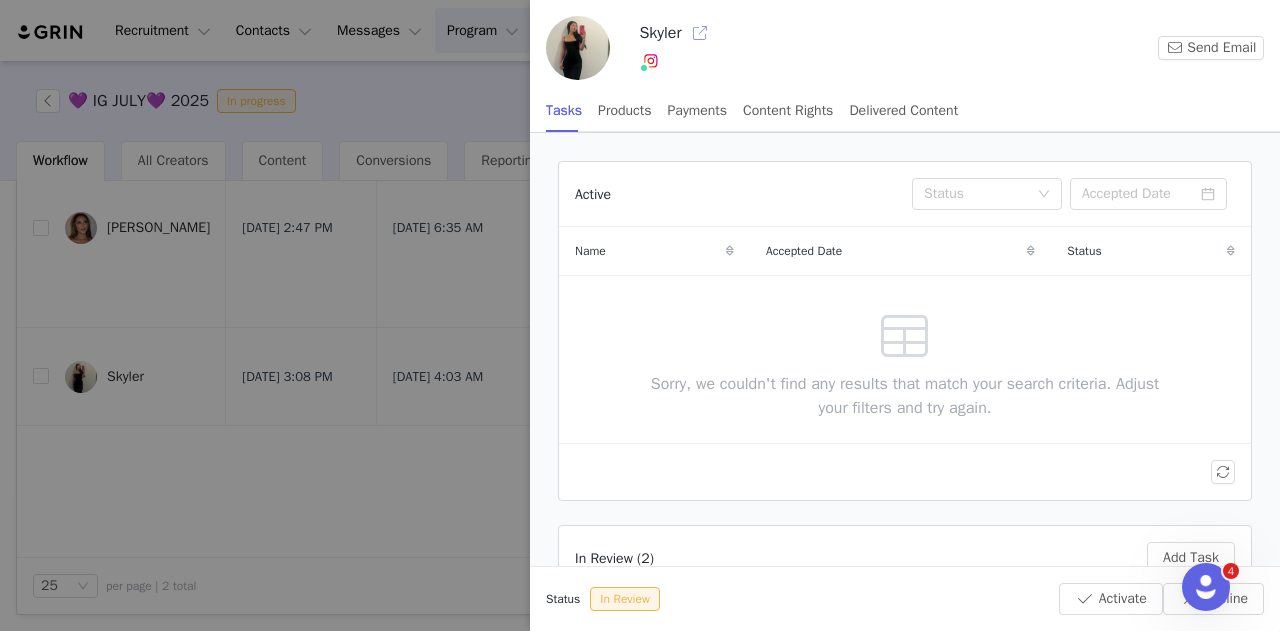 click at bounding box center (700, 33) 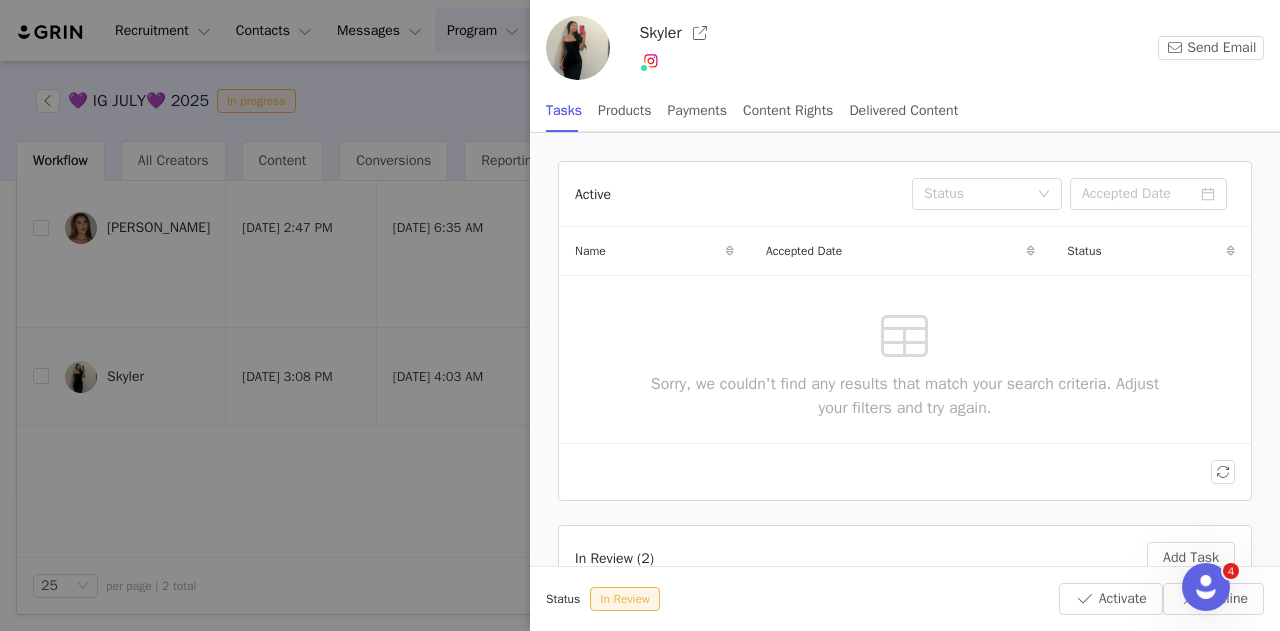 drag, startPoint x: 236, startPoint y: 305, endPoint x: 91, endPoint y: 345, distance: 150.41609 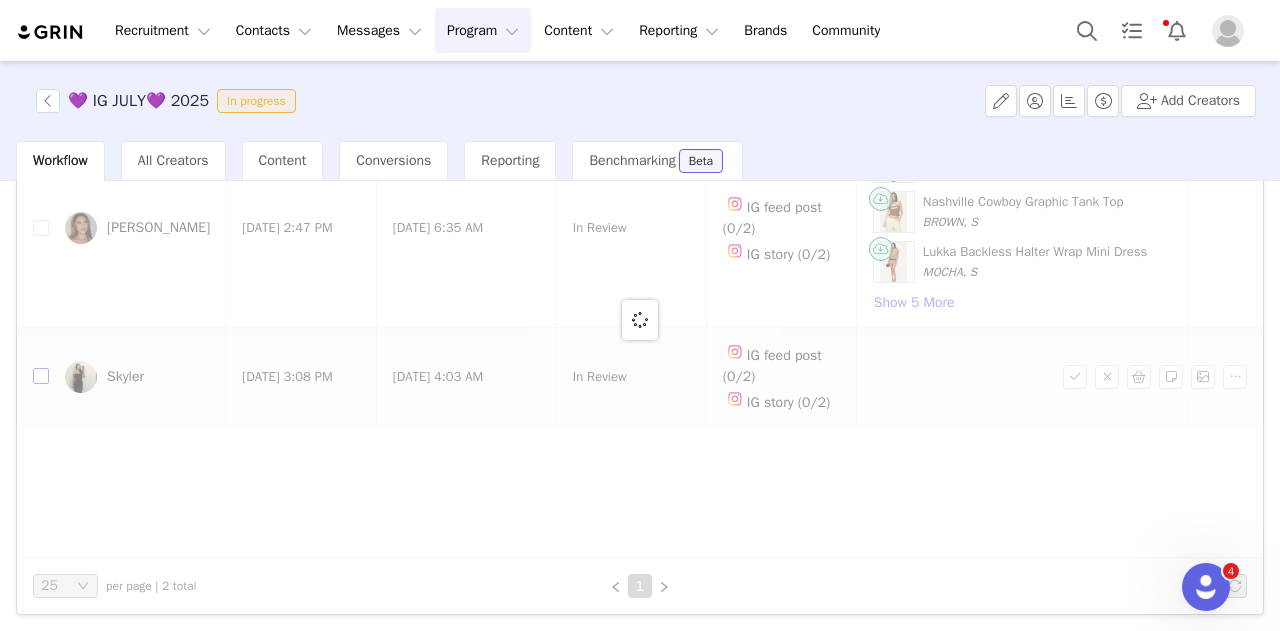 click at bounding box center [41, 376] 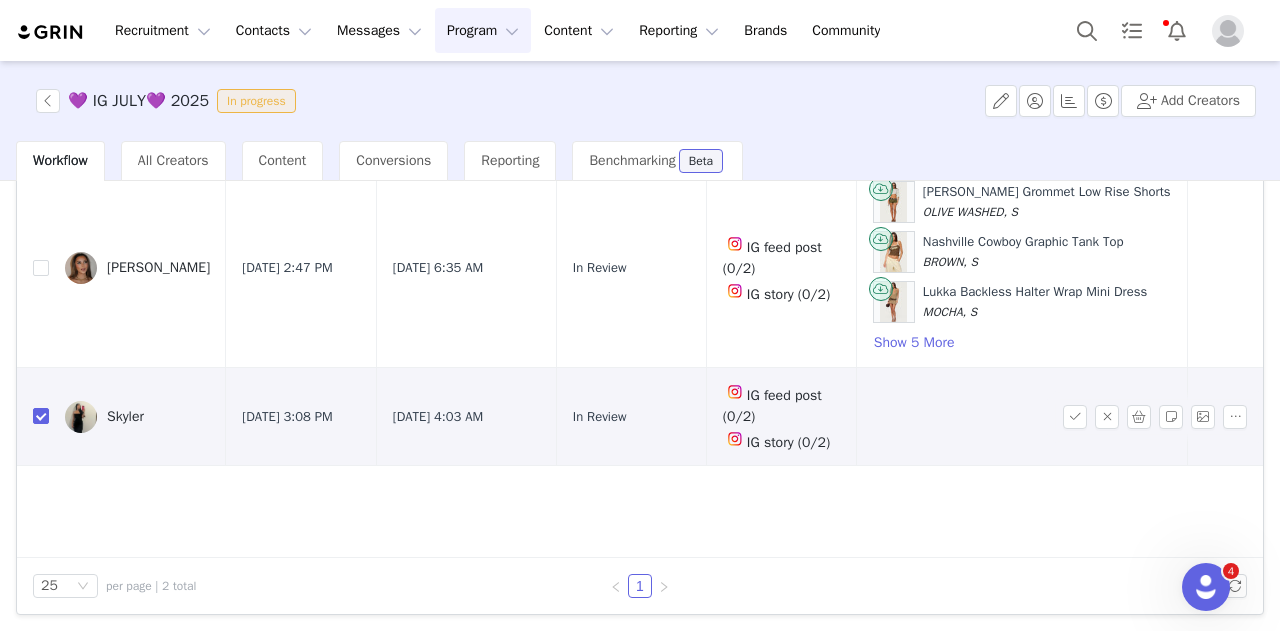 click at bounding box center (33, 417) 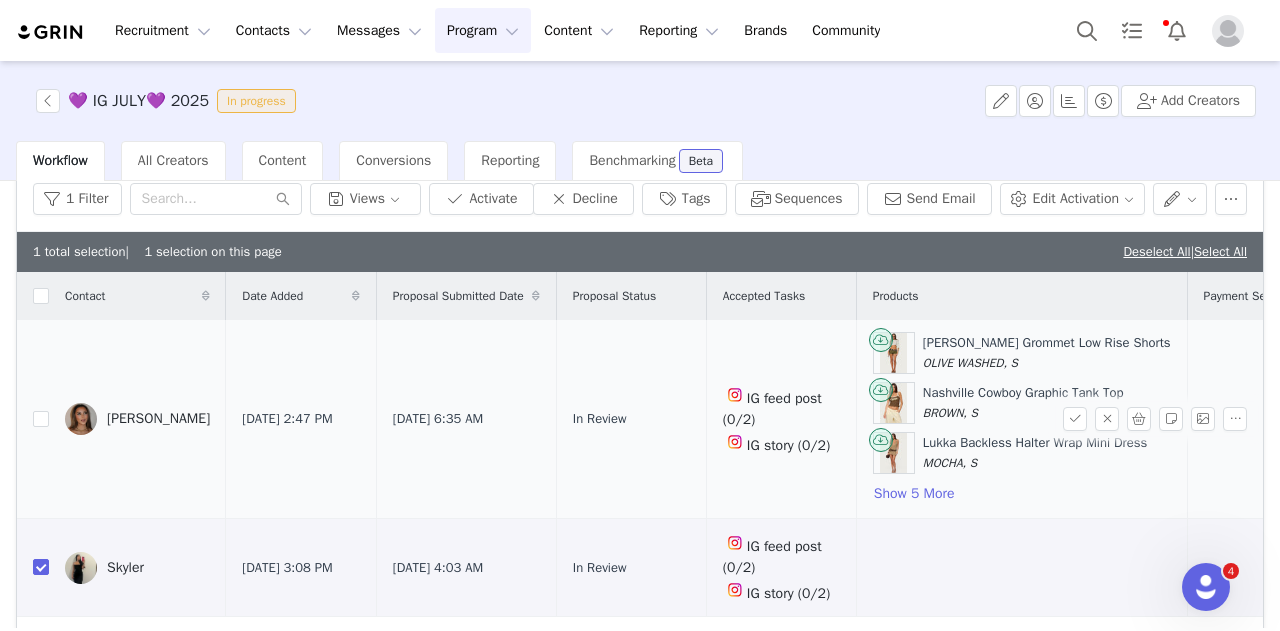 scroll, scrollTop: 0, scrollLeft: 0, axis: both 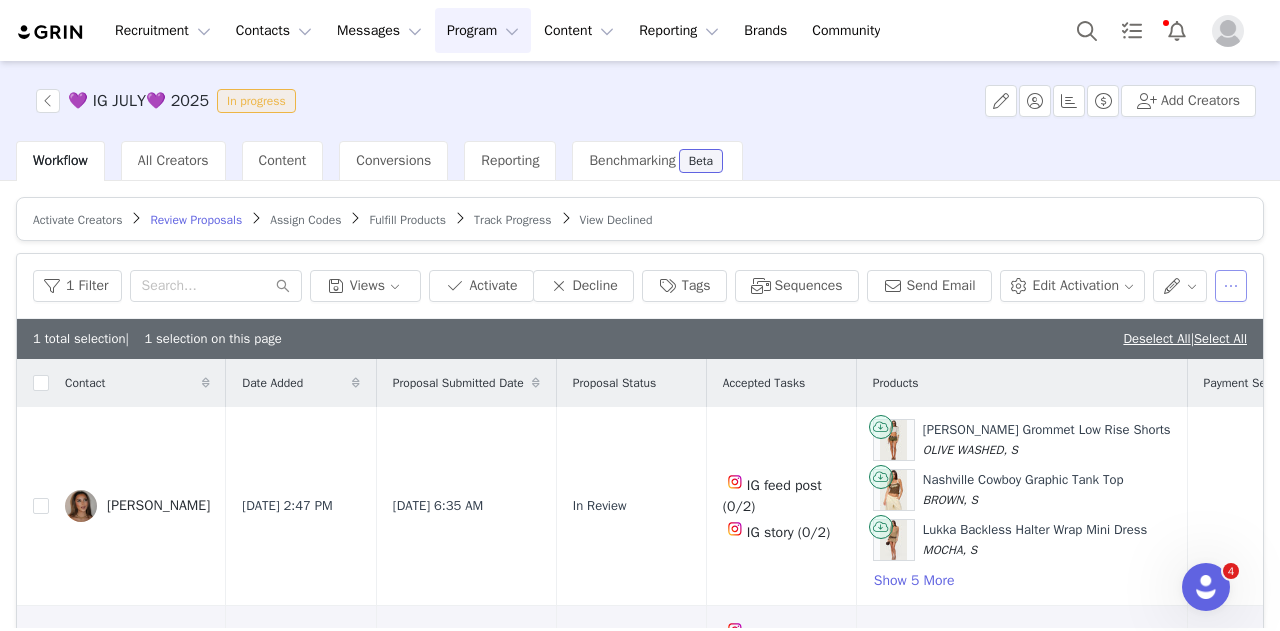 click at bounding box center [1231, 286] 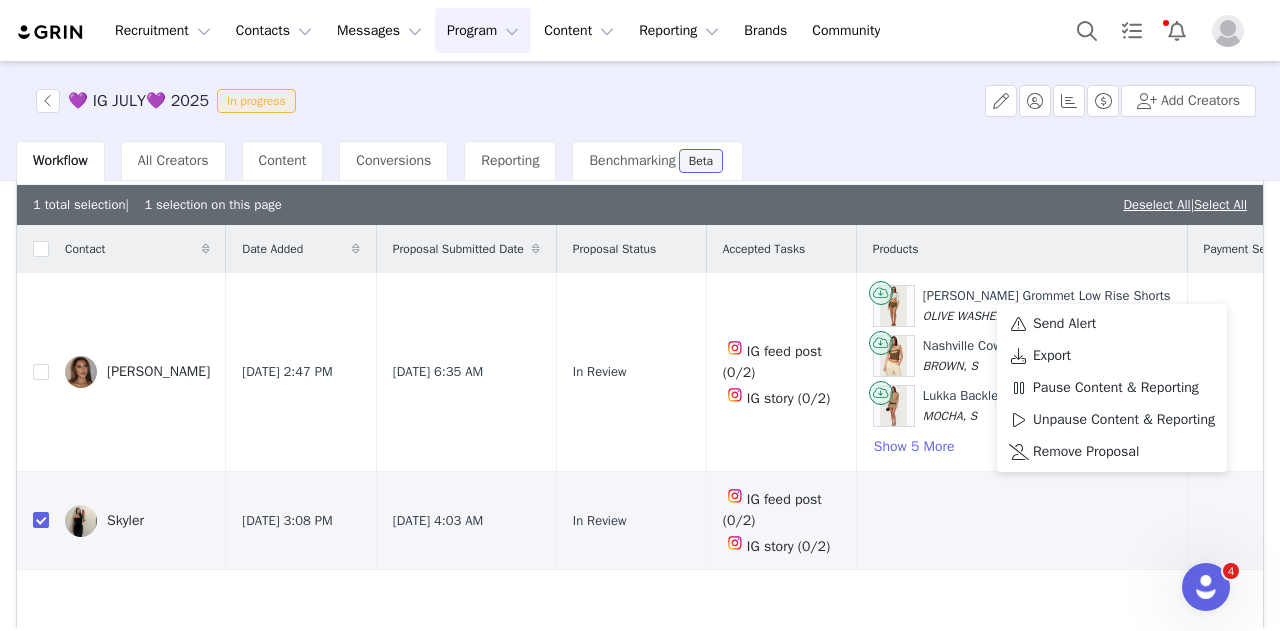 scroll, scrollTop: 238, scrollLeft: 0, axis: vertical 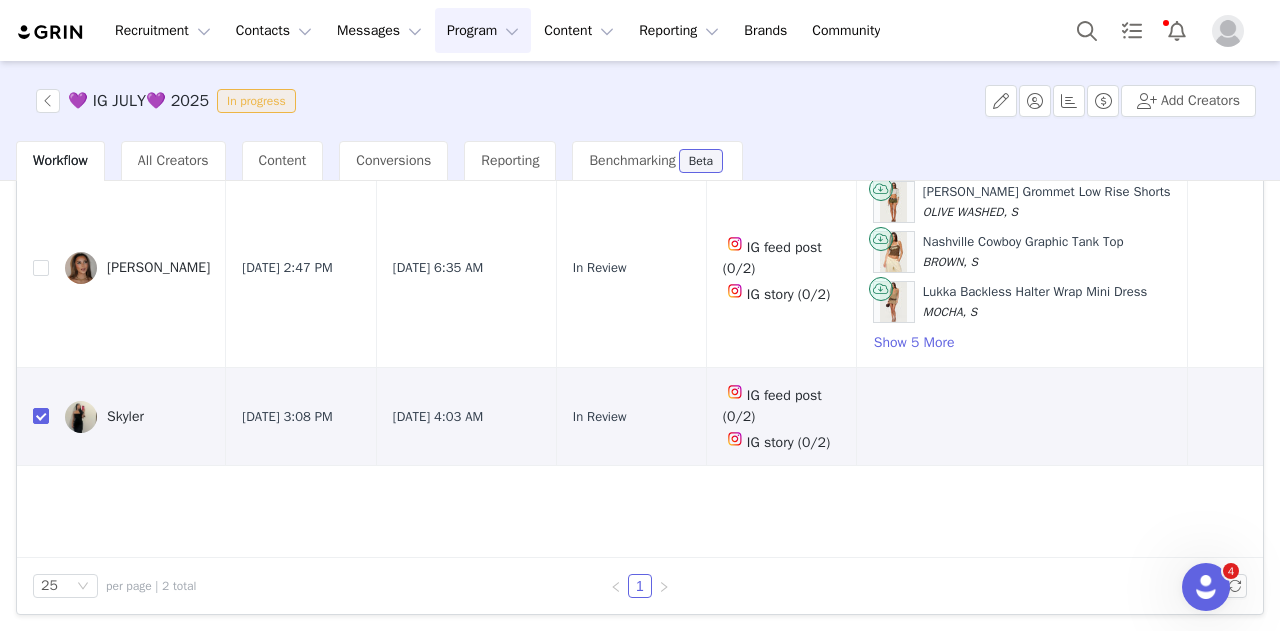 drag, startPoint x: 797, startPoint y: 489, endPoint x: 800, endPoint y: 477, distance: 12.369317 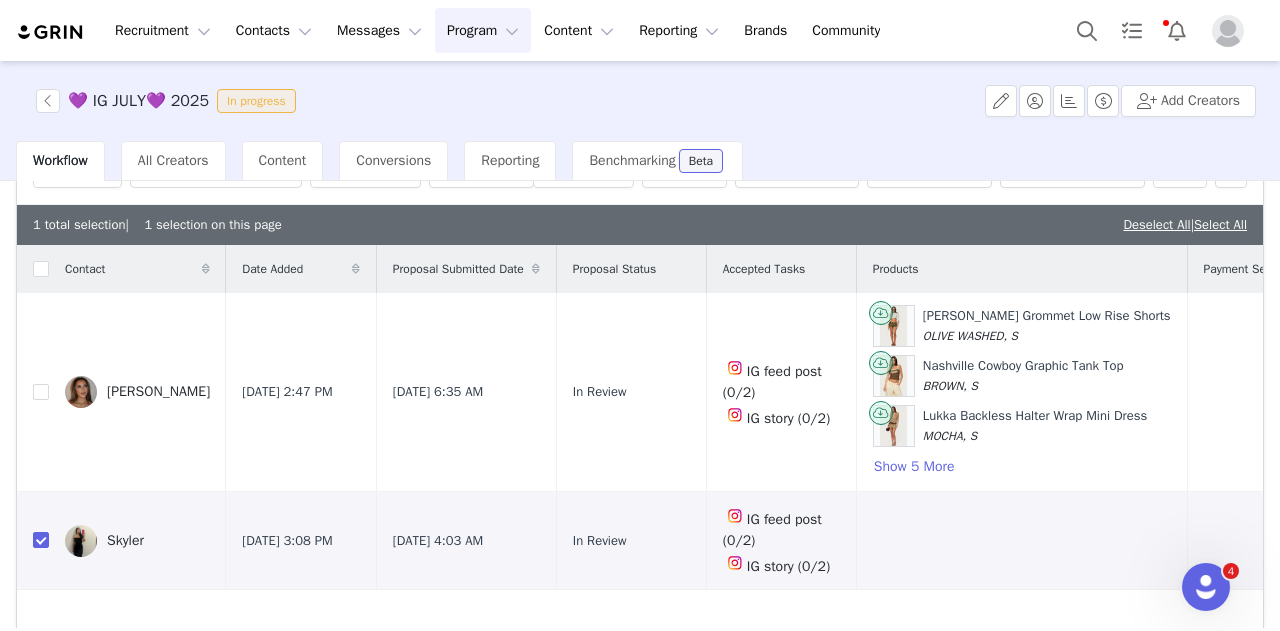 scroll, scrollTop: 0, scrollLeft: 0, axis: both 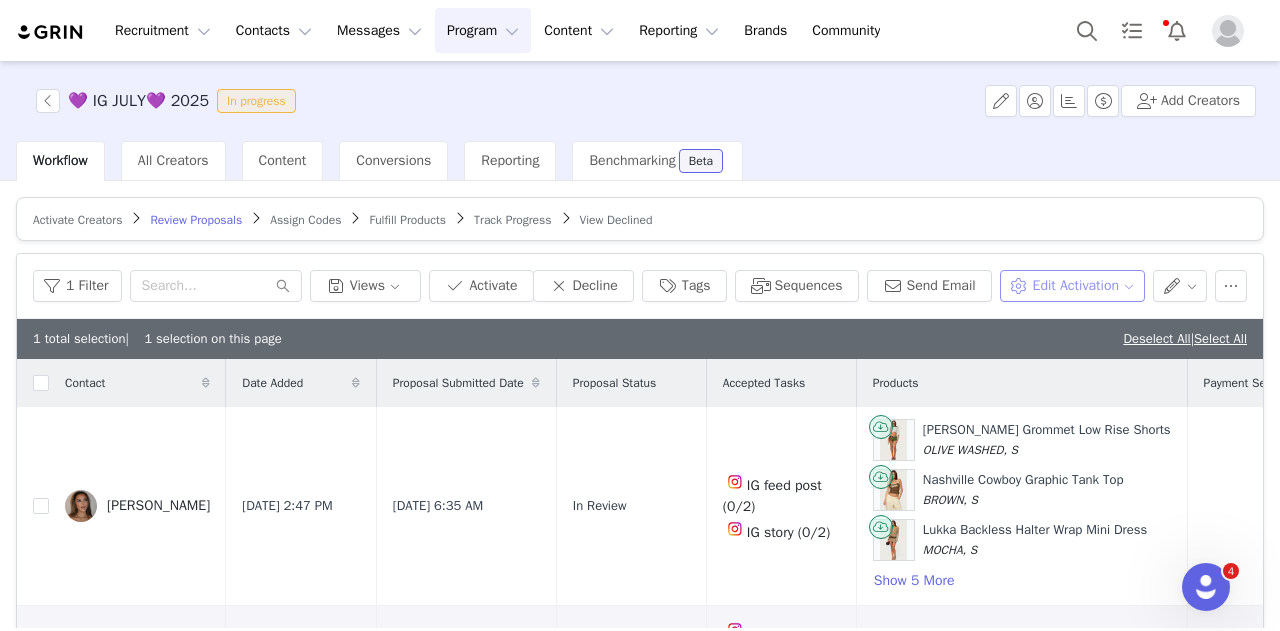 click on "Edit Activation" at bounding box center (1072, 286) 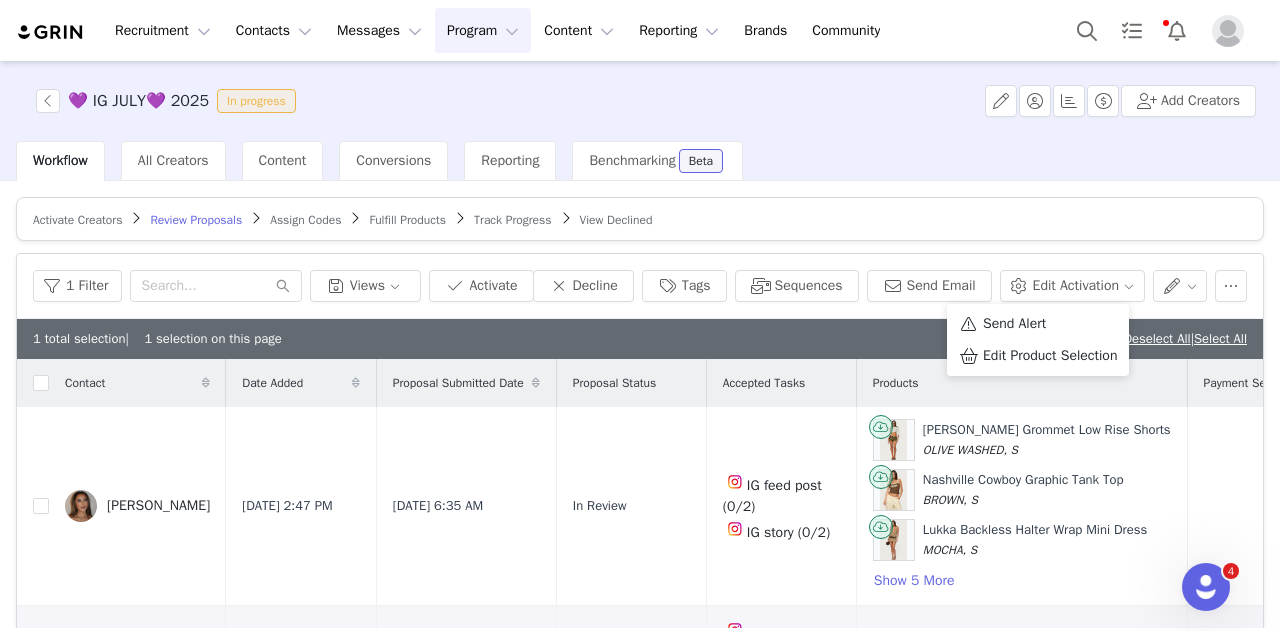 click on "1 Filter Views     Activate Decline Tags Sequences Send Email  Edit Activation" at bounding box center (640, 286) 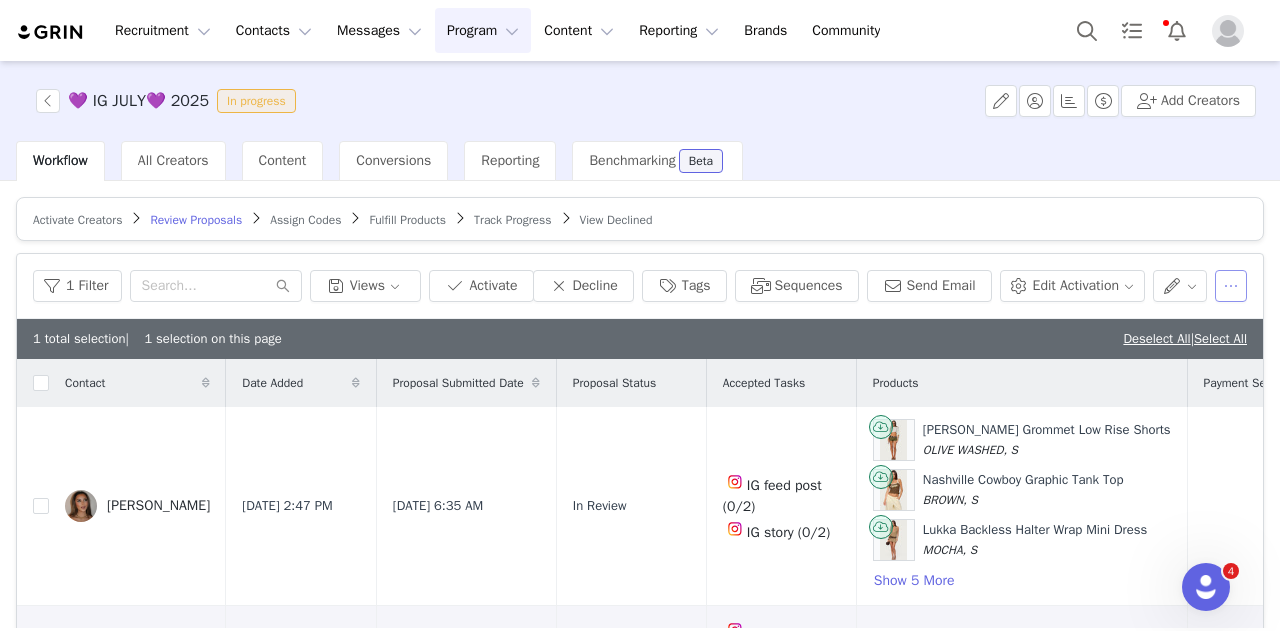 click at bounding box center [1231, 286] 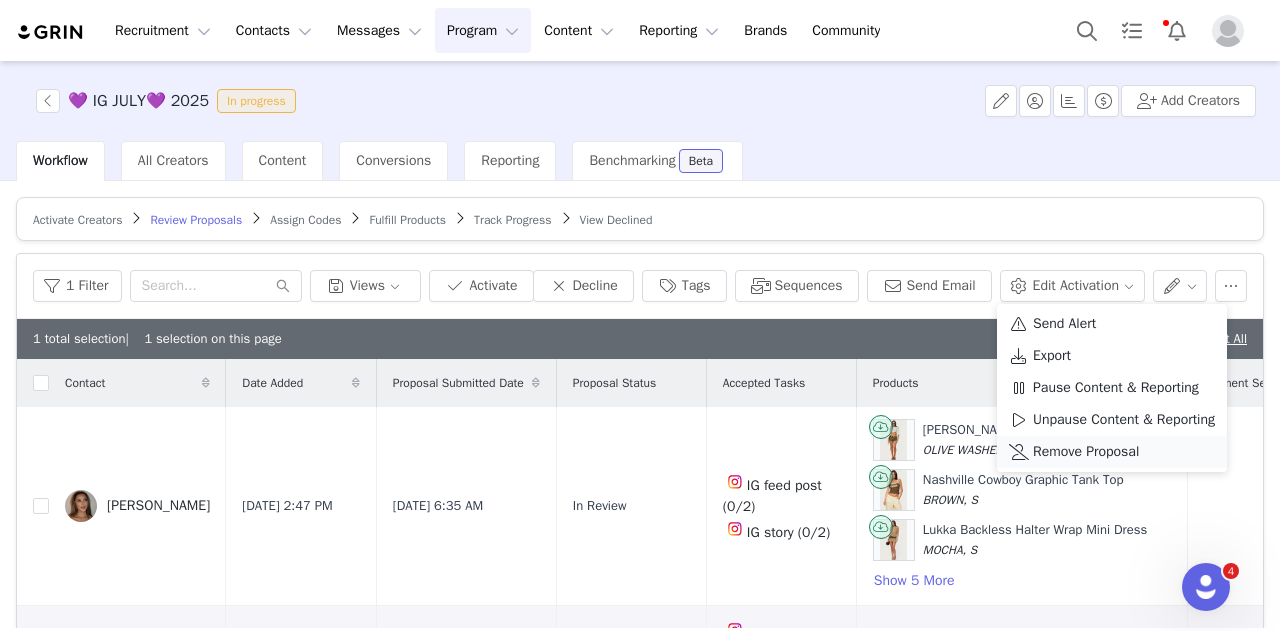 click on "Remove Proposal" at bounding box center (1086, 452) 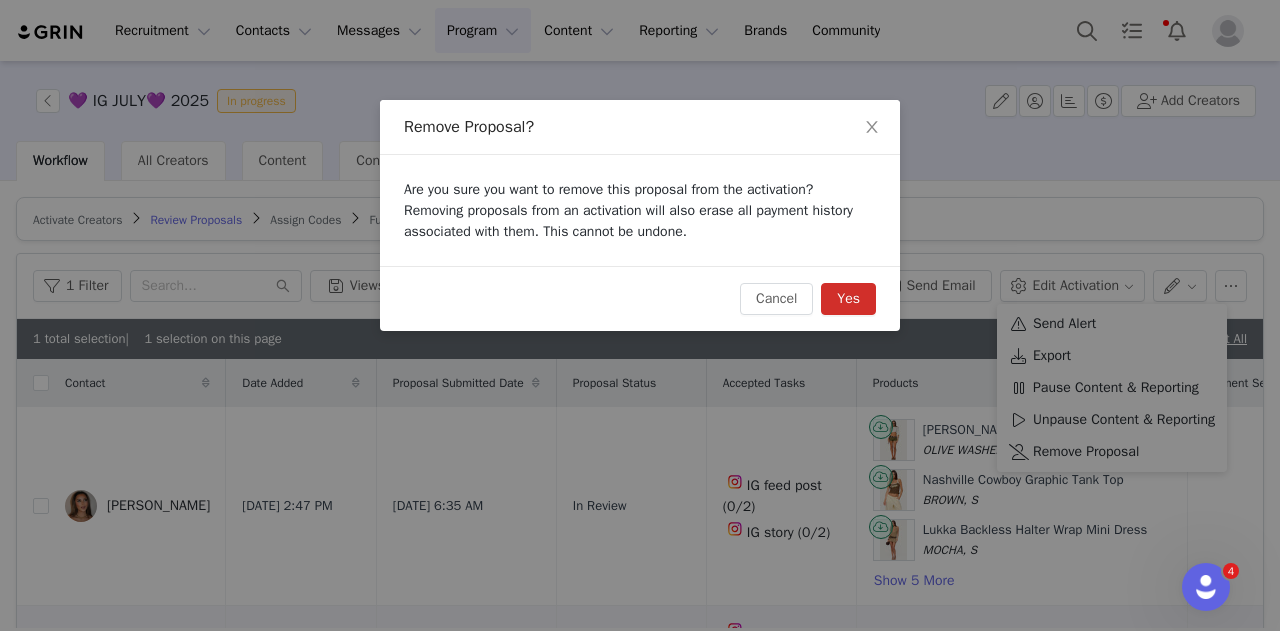 click on "Yes" at bounding box center (848, 299) 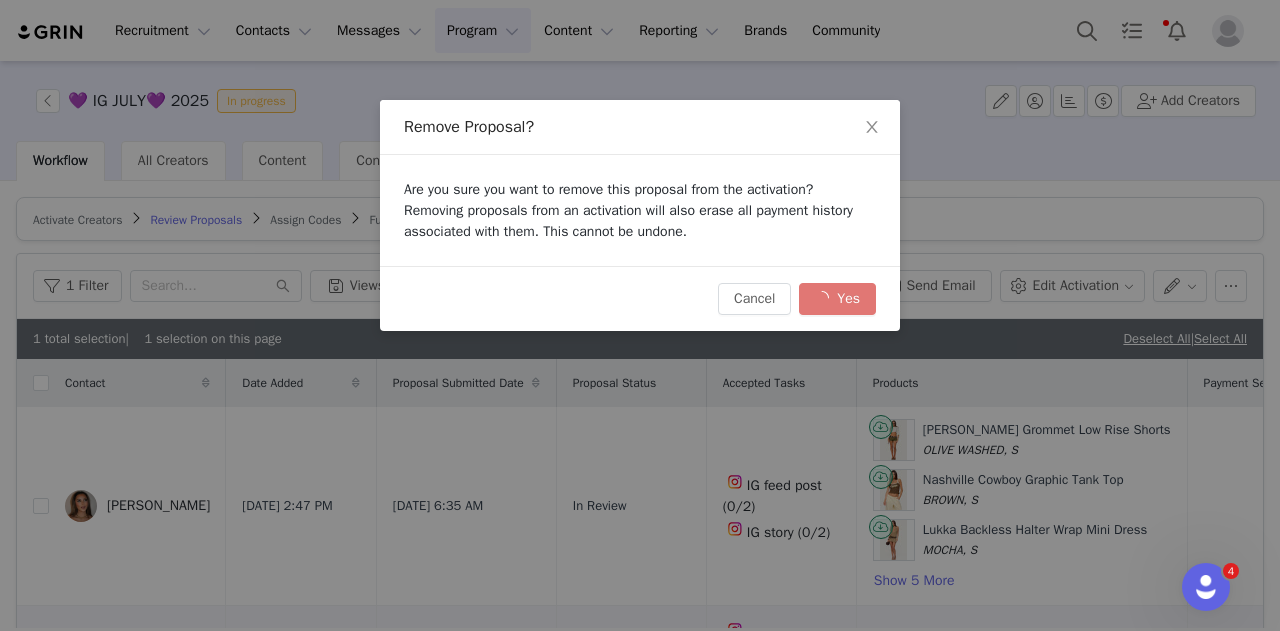 checkbox on "false" 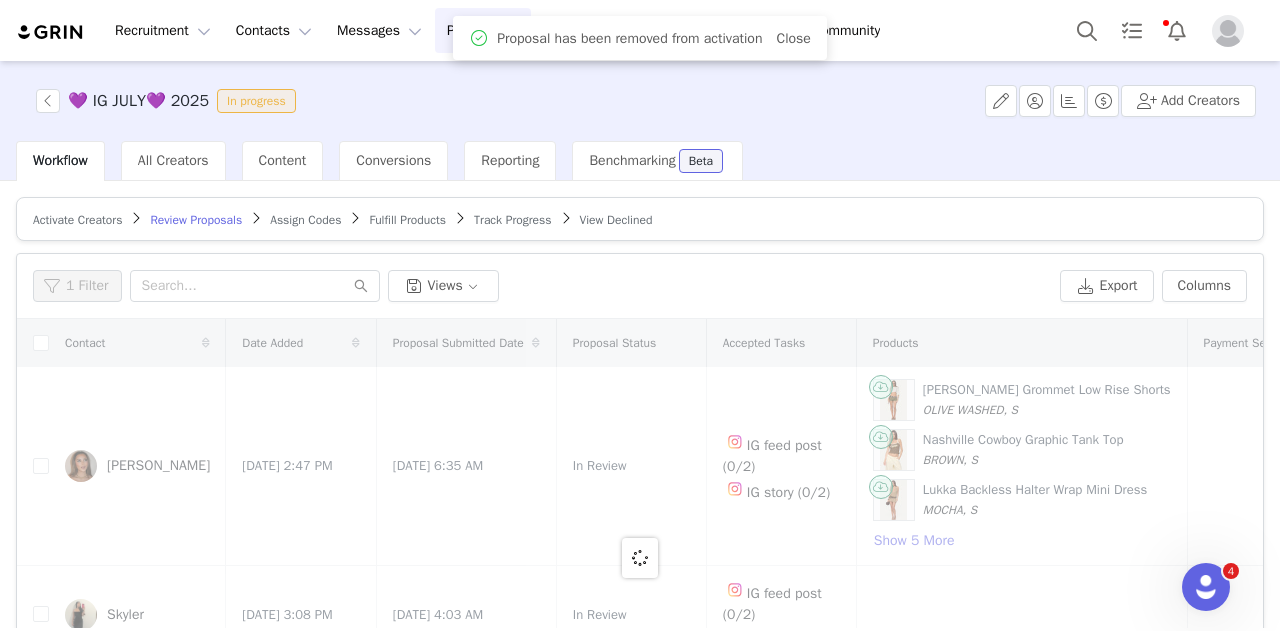 drag, startPoint x: 1141, startPoint y: 472, endPoint x: 951, endPoint y: 192, distance: 338.37848 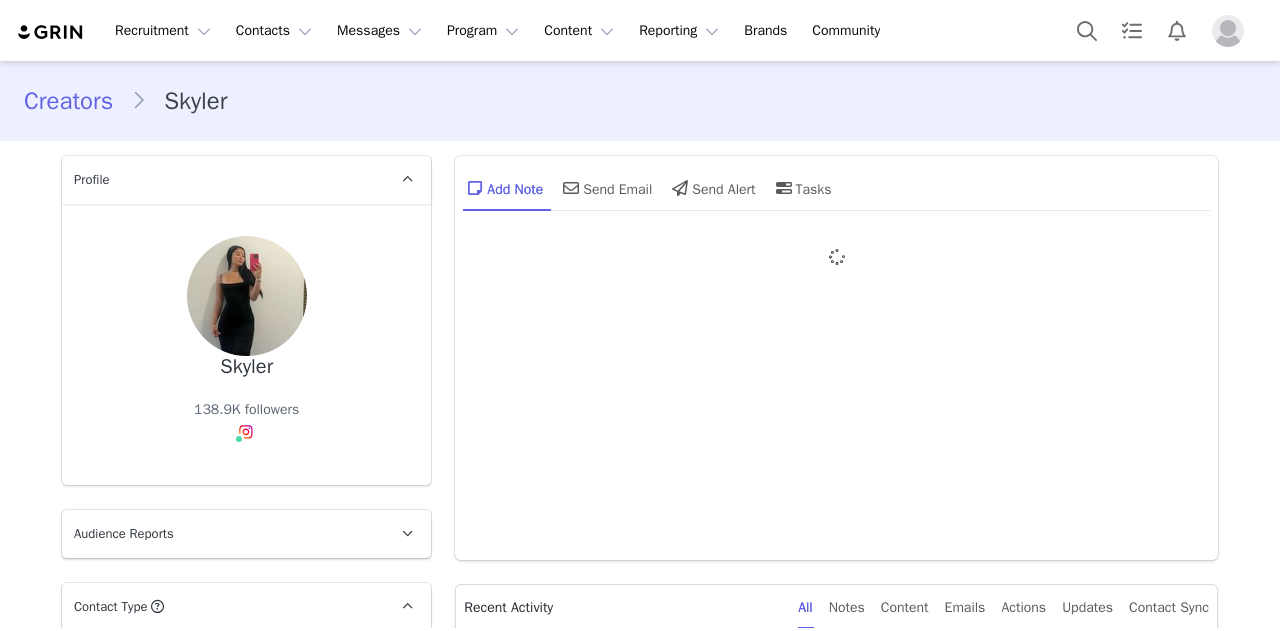 type on "+1 ([GEOGRAPHIC_DATA])" 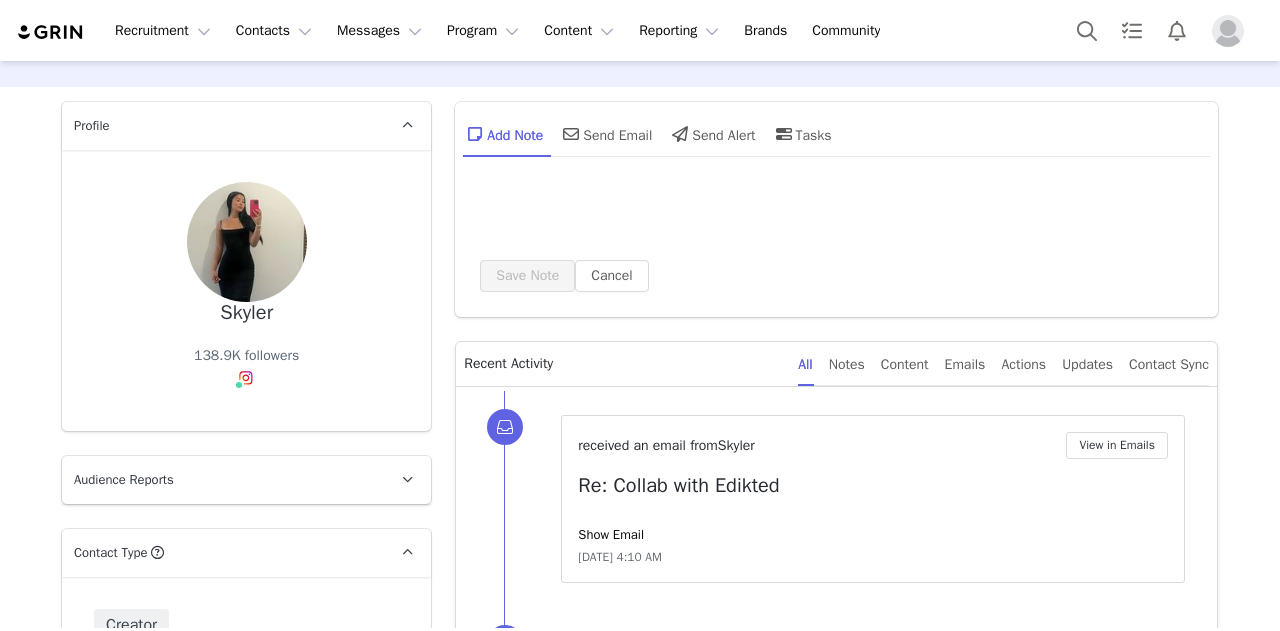 scroll, scrollTop: 0, scrollLeft: 0, axis: both 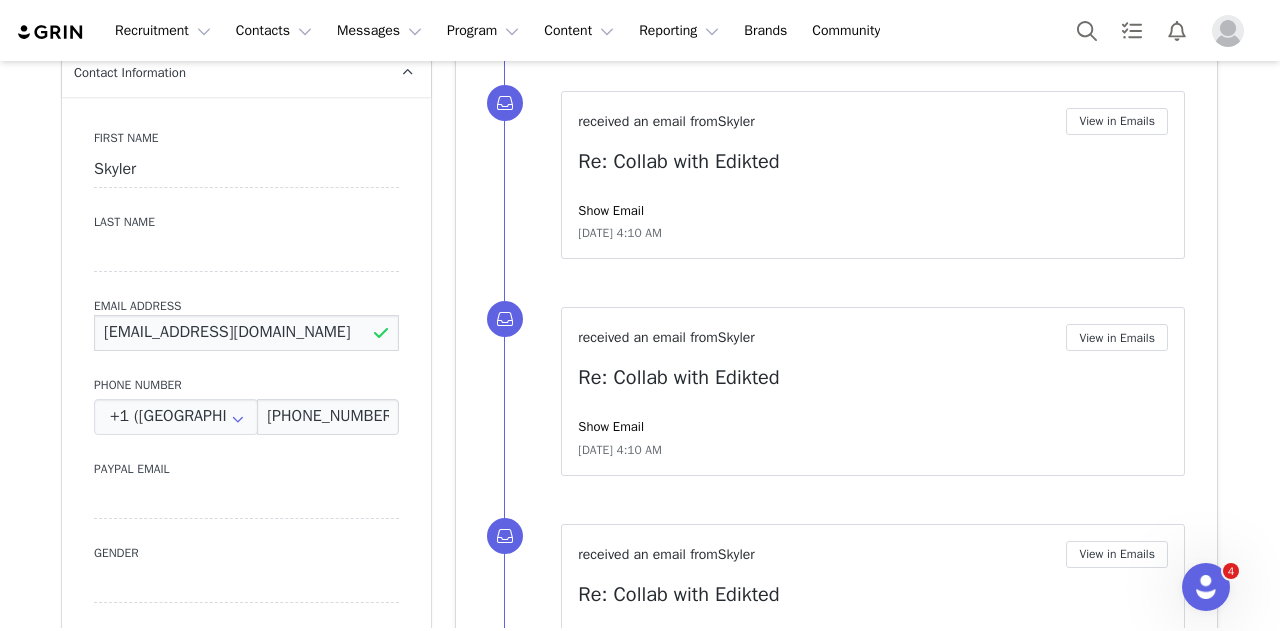click on "[EMAIL_ADDRESS][DOMAIN_NAME]" at bounding box center [246, 333] 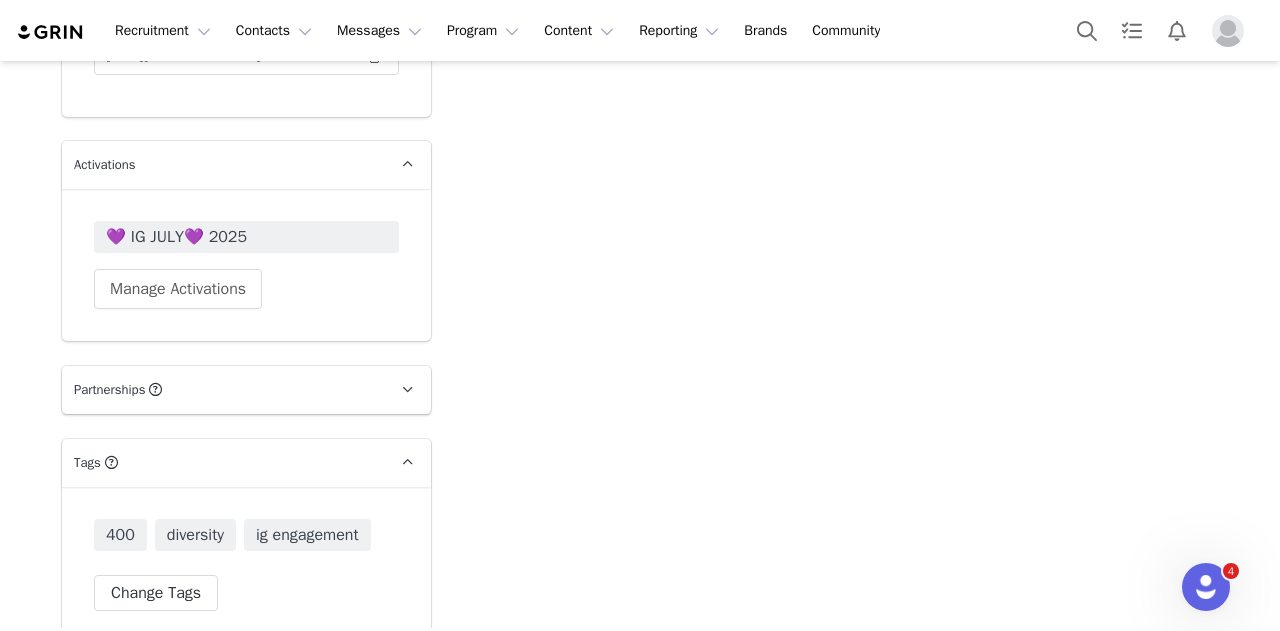scroll, scrollTop: 3600, scrollLeft: 0, axis: vertical 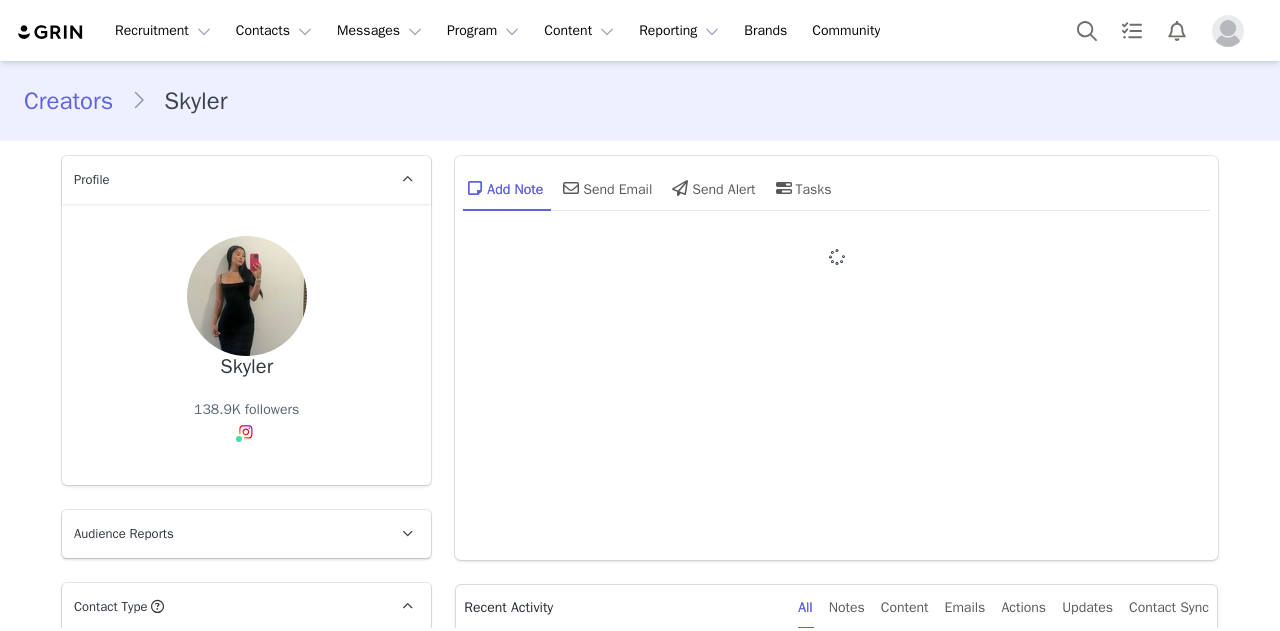 type on "+1 ([GEOGRAPHIC_DATA])" 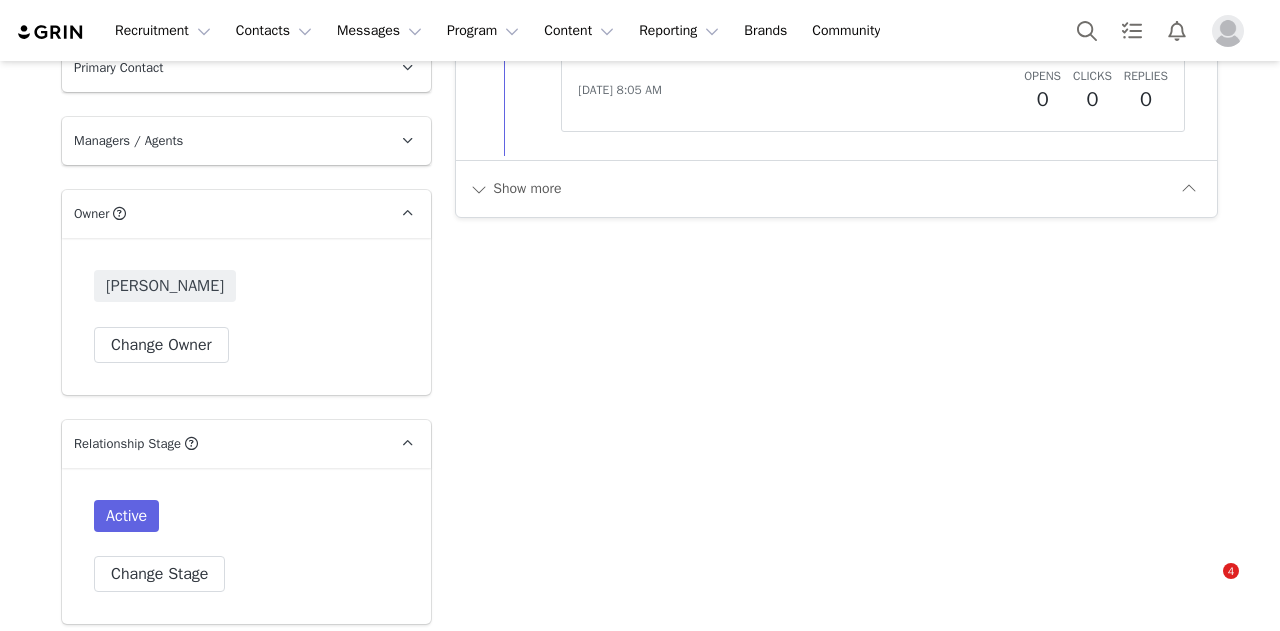 scroll, scrollTop: 2807, scrollLeft: 0, axis: vertical 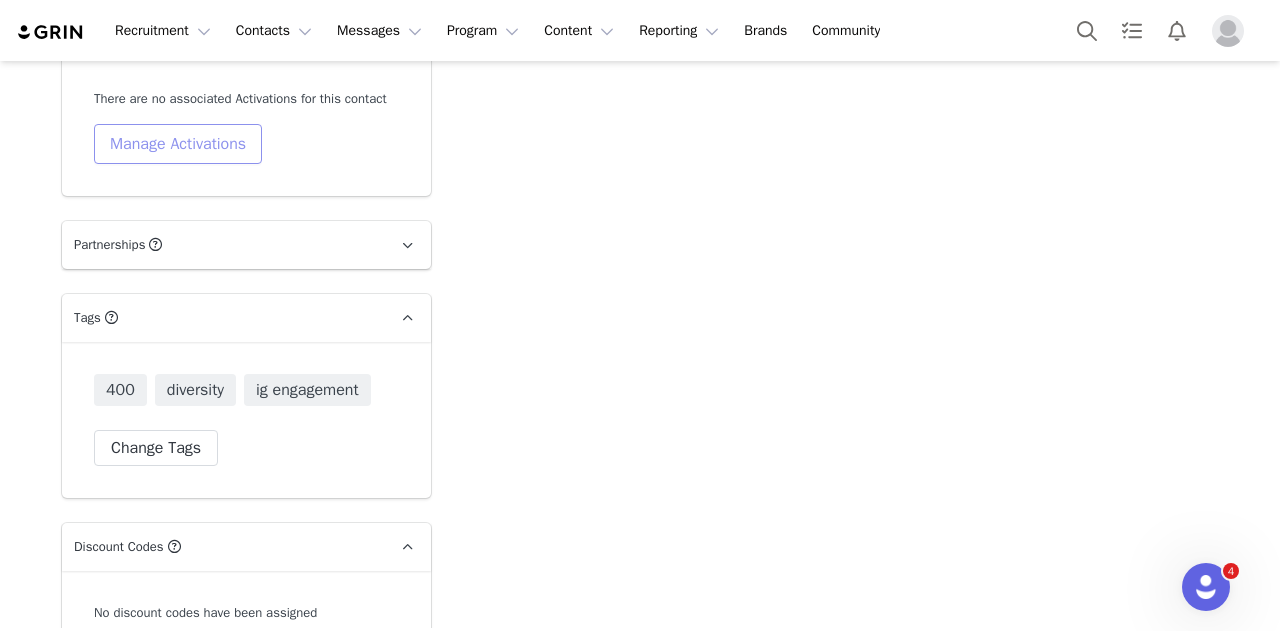 click on "Manage Activations" at bounding box center (178, 144) 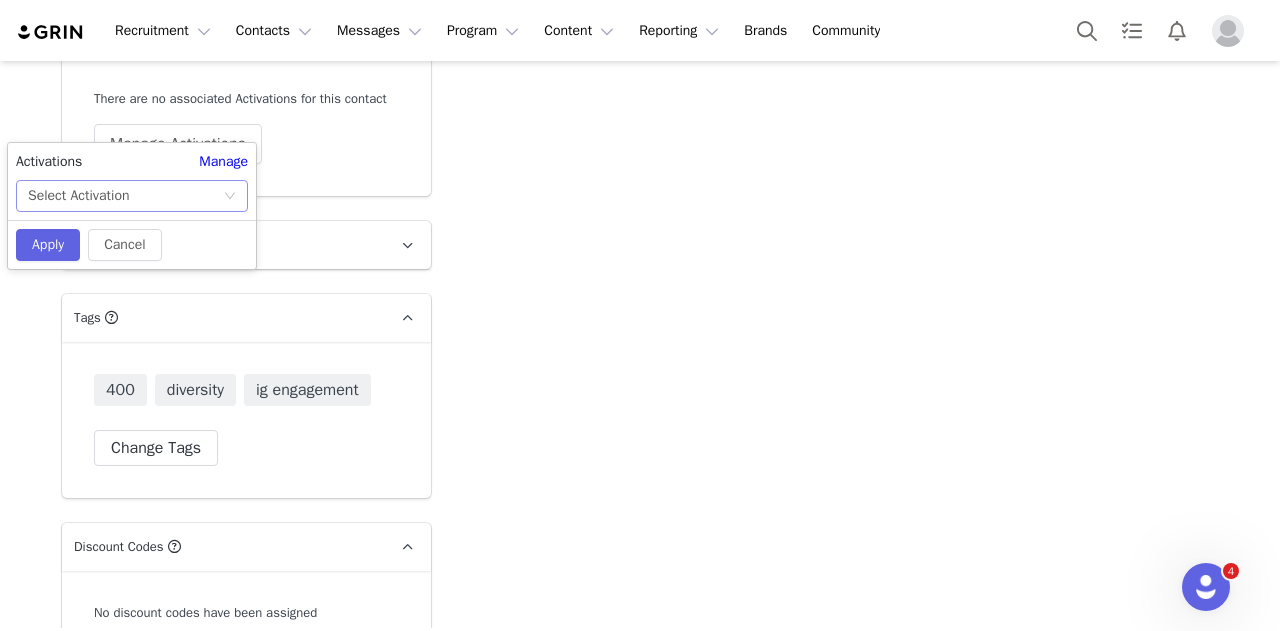 click on "Select Activation" at bounding box center [125, 196] 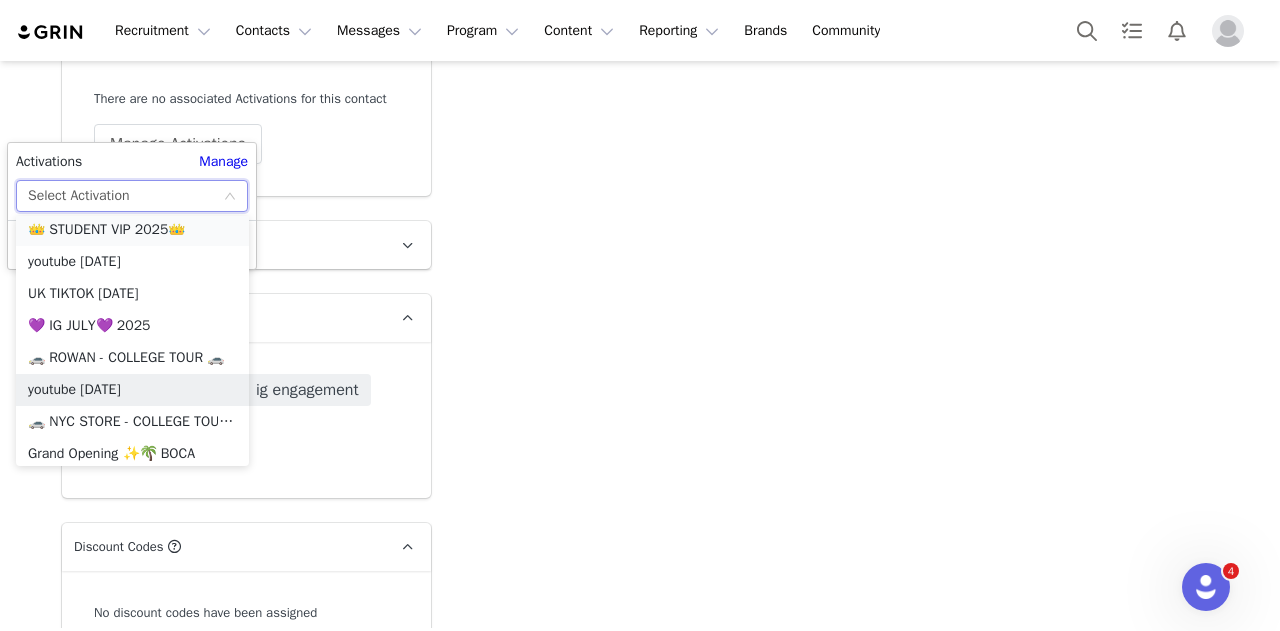 scroll, scrollTop: 580, scrollLeft: 0, axis: vertical 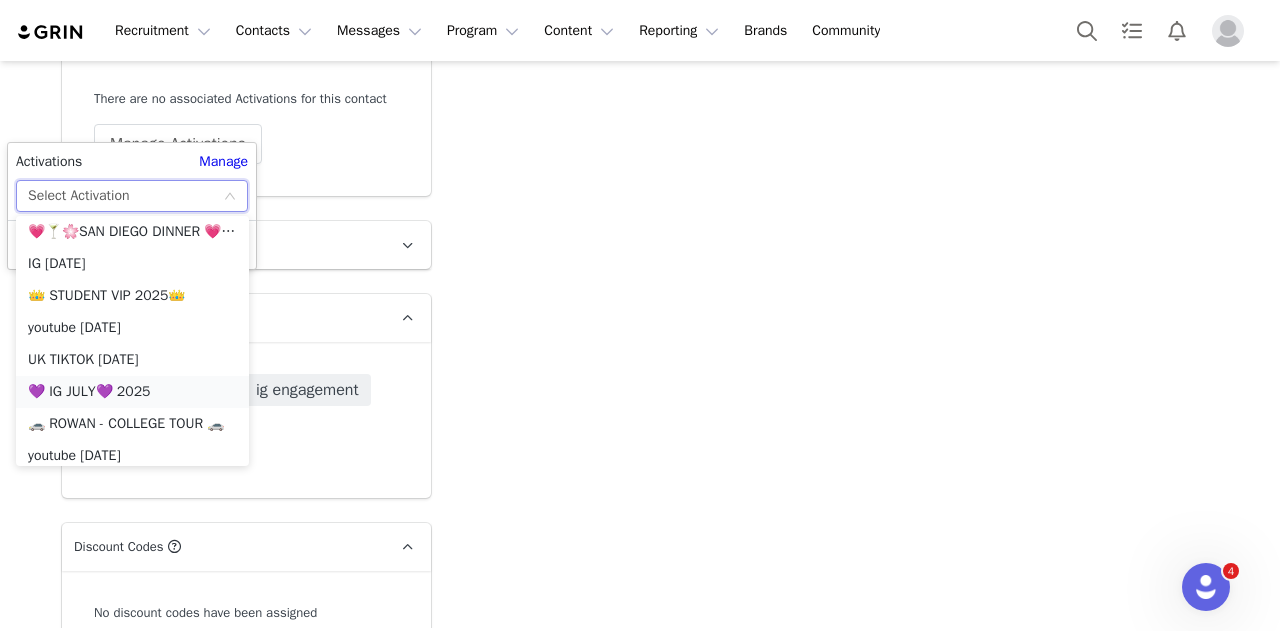 drag, startPoint x: 128, startPoint y: 391, endPoint x: 128, endPoint y: 377, distance: 14 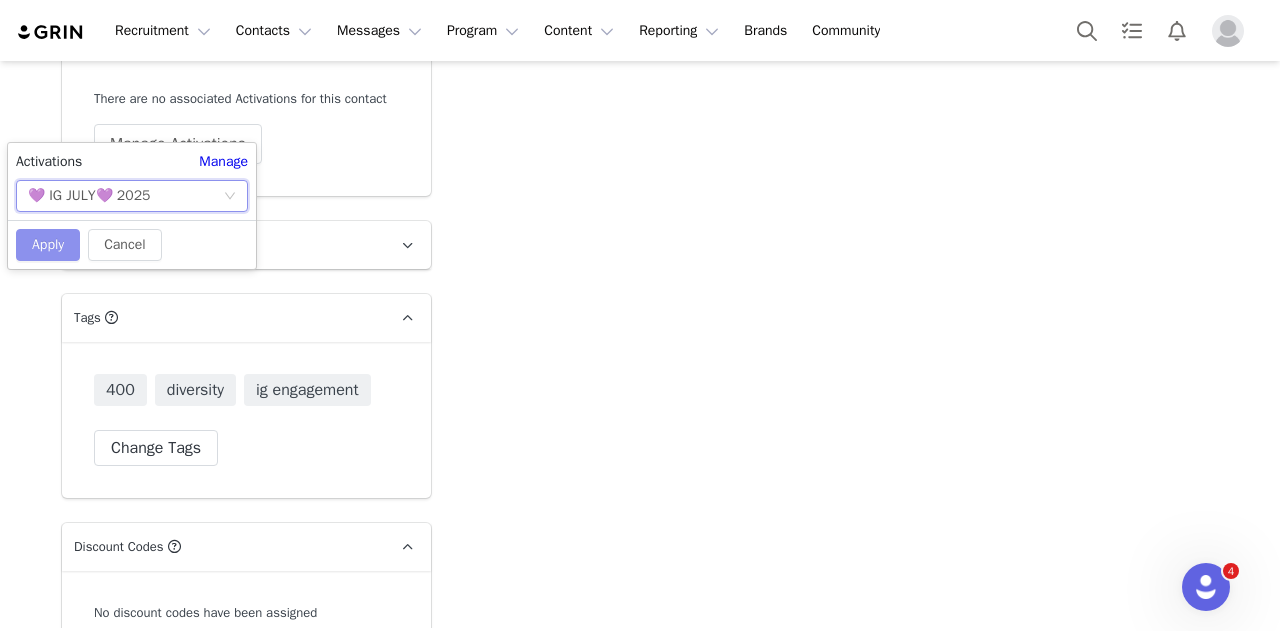 click on "Apply" at bounding box center [48, 245] 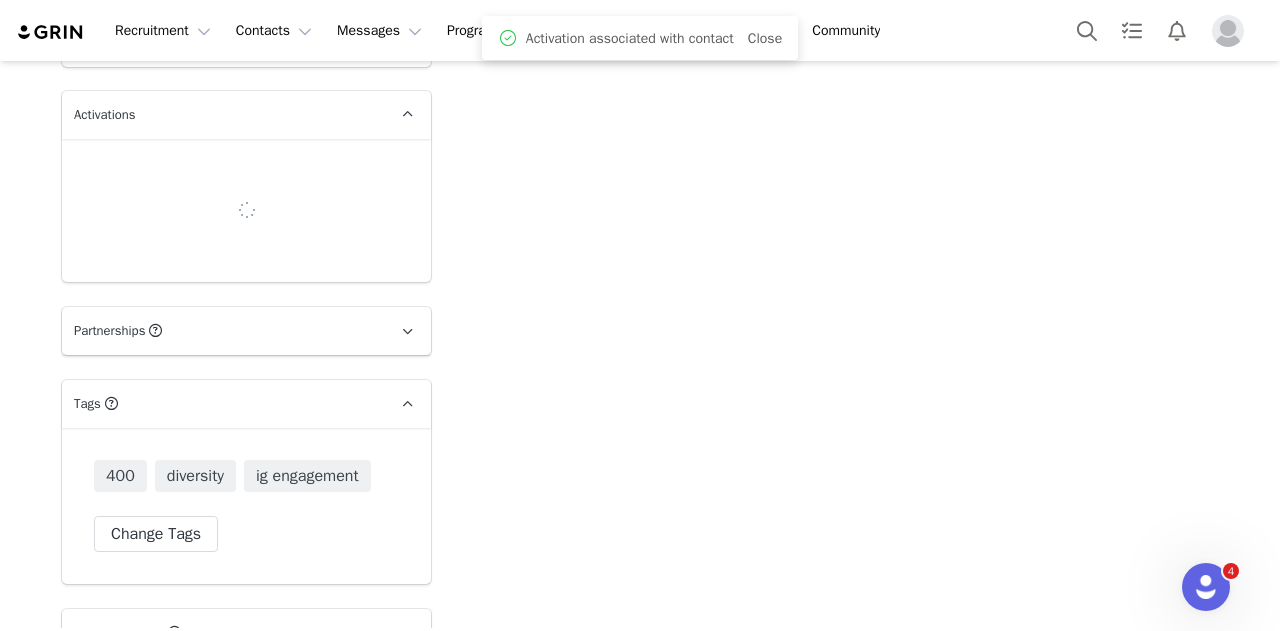 scroll, scrollTop: 3600, scrollLeft: 0, axis: vertical 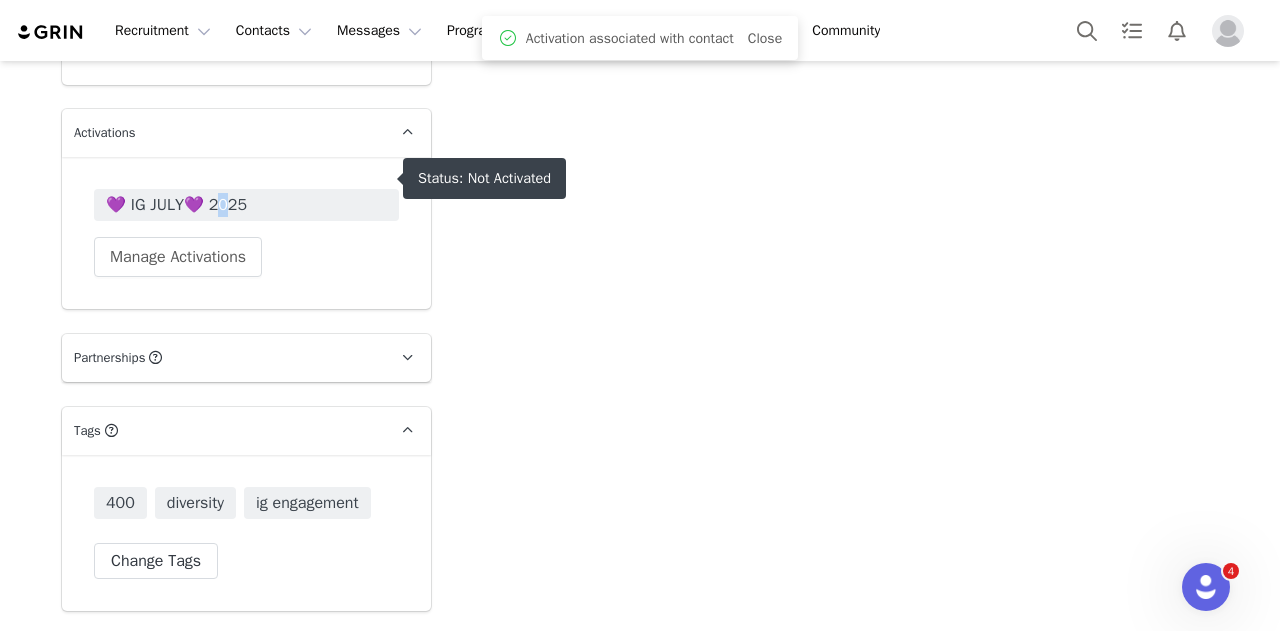 click on "💜 IG JULY💜 2025" at bounding box center [246, 205] 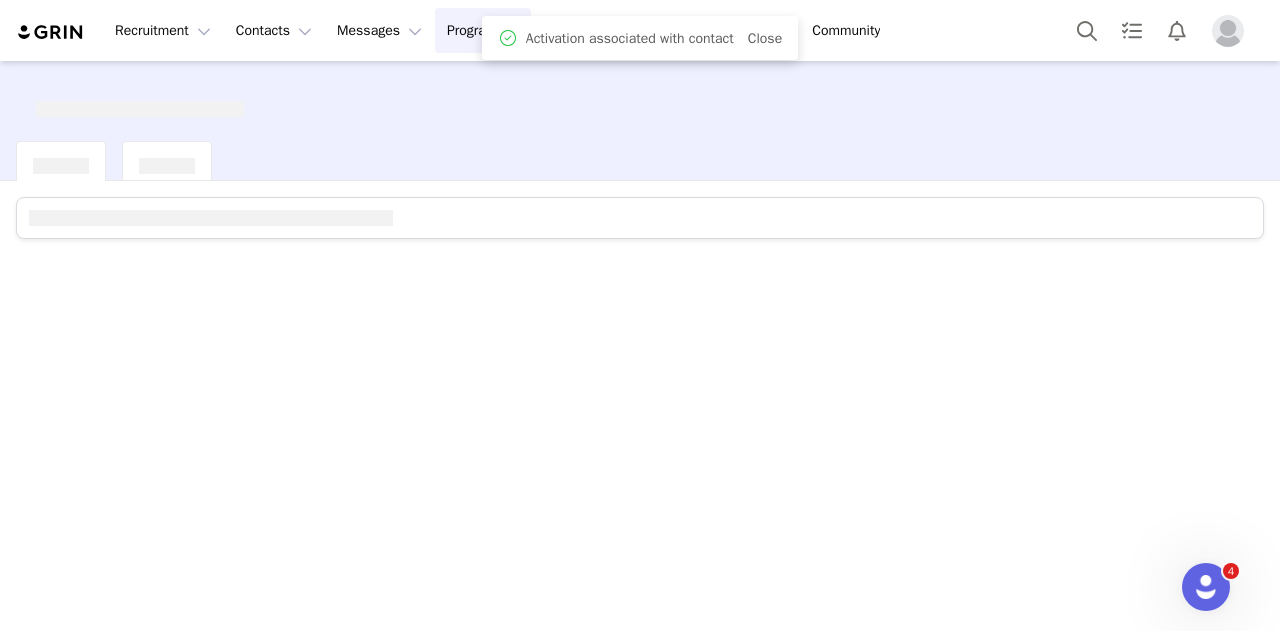 scroll, scrollTop: 0, scrollLeft: 0, axis: both 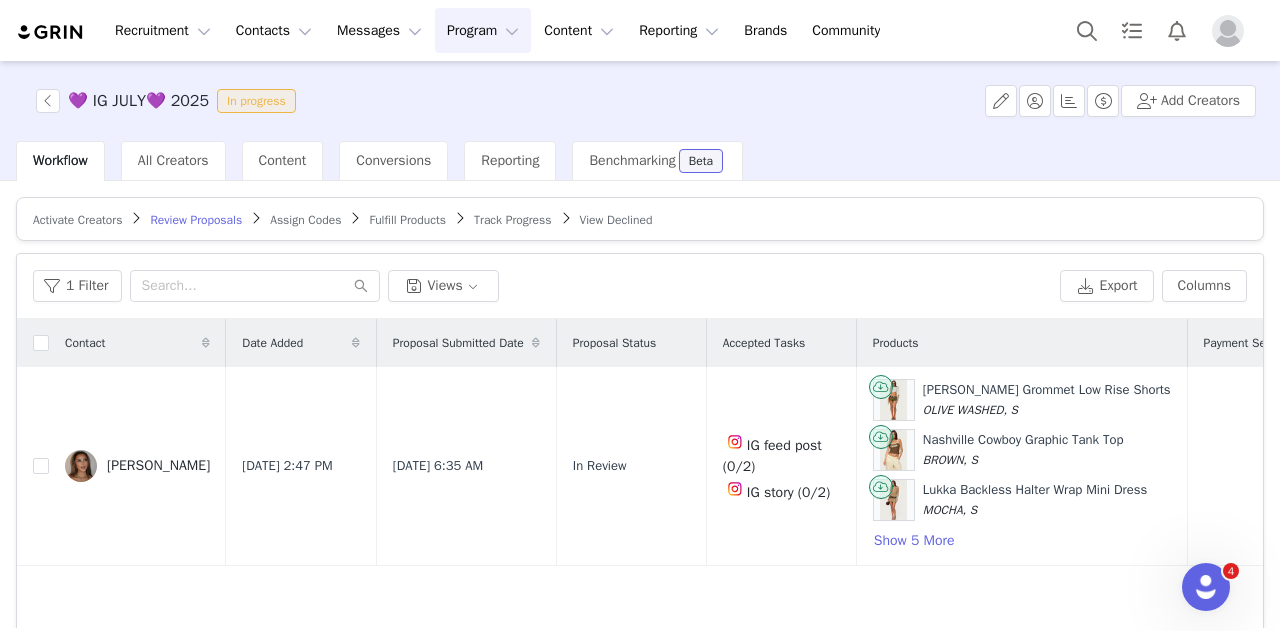 click on "Activate Creators Review Proposals Assign Codes Fulfill Products Track Progress View Declined" at bounding box center [640, 219] 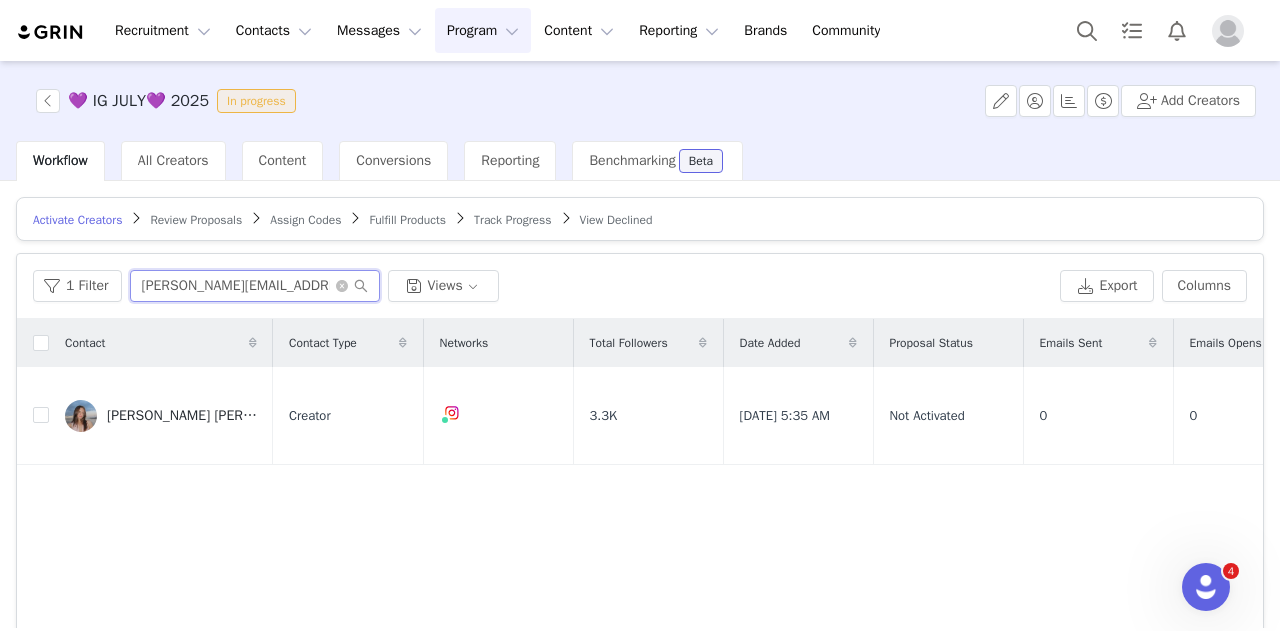 click on "[PERSON_NAME][EMAIL_ADDRESS][DOMAIN_NAME]" at bounding box center [255, 286] 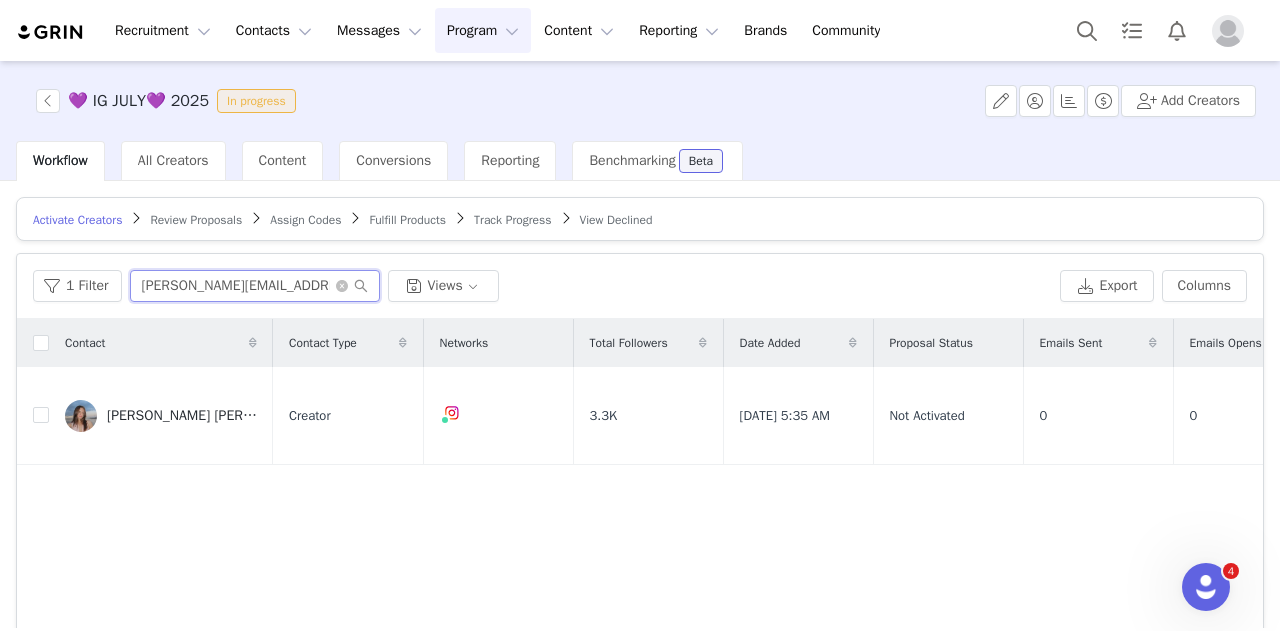 paste on "skylerayamimgmt" 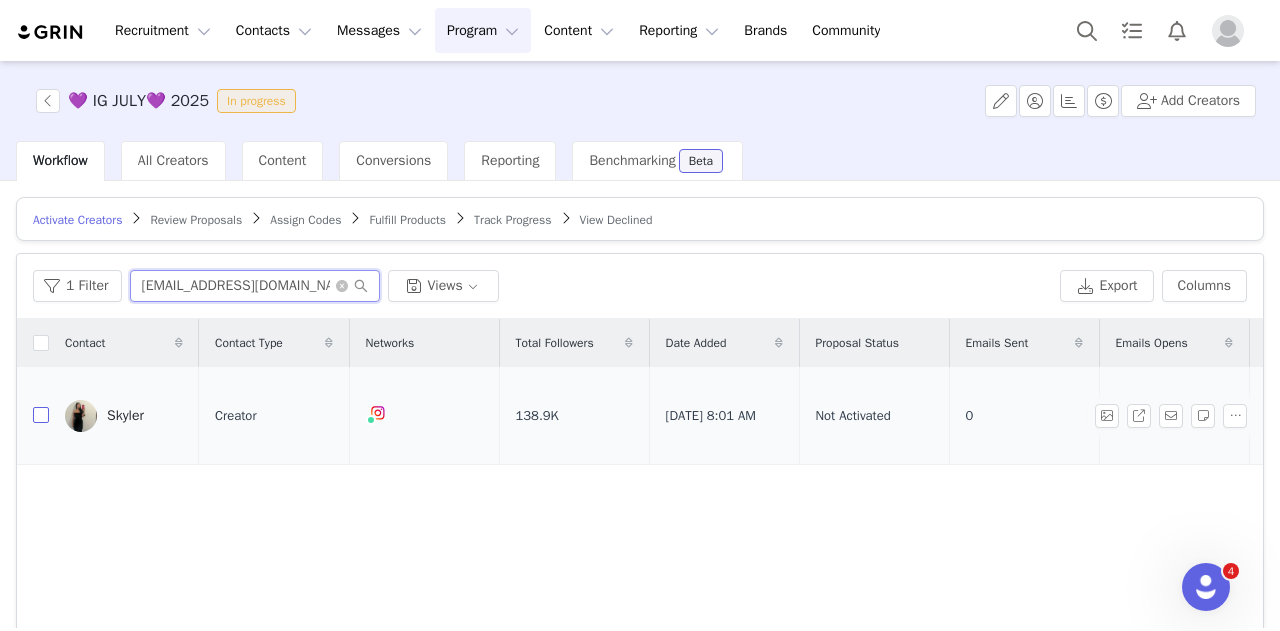 type on "[EMAIL_ADDRESS][DOMAIN_NAME]" 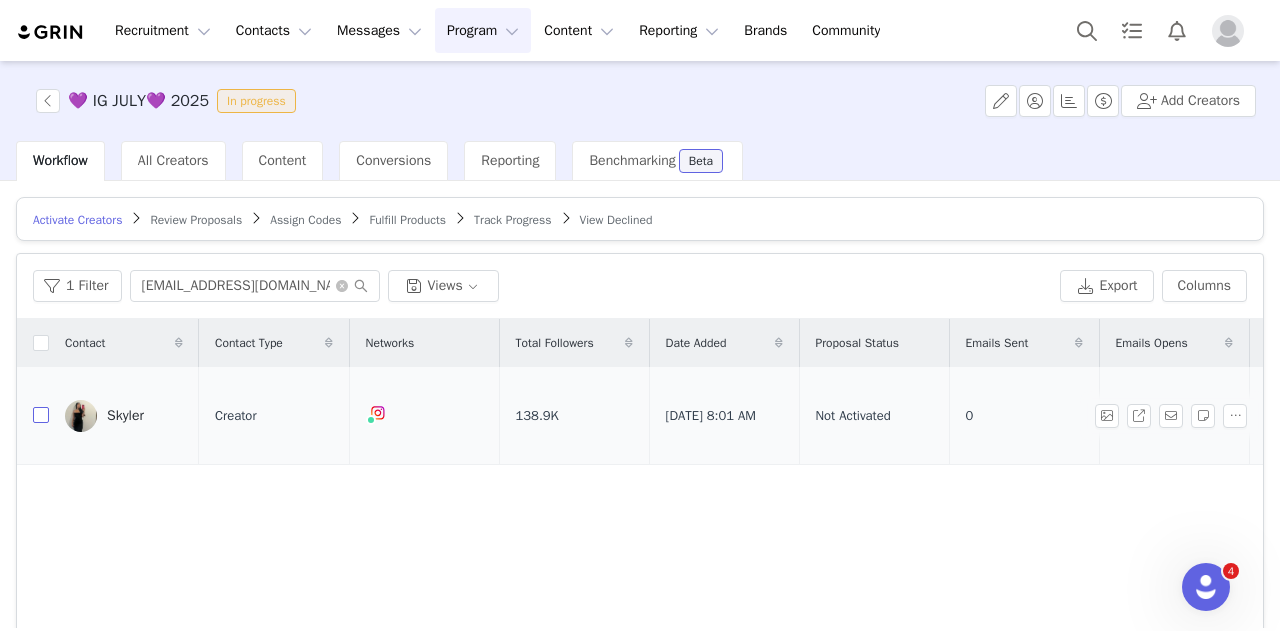 click at bounding box center [41, 415] 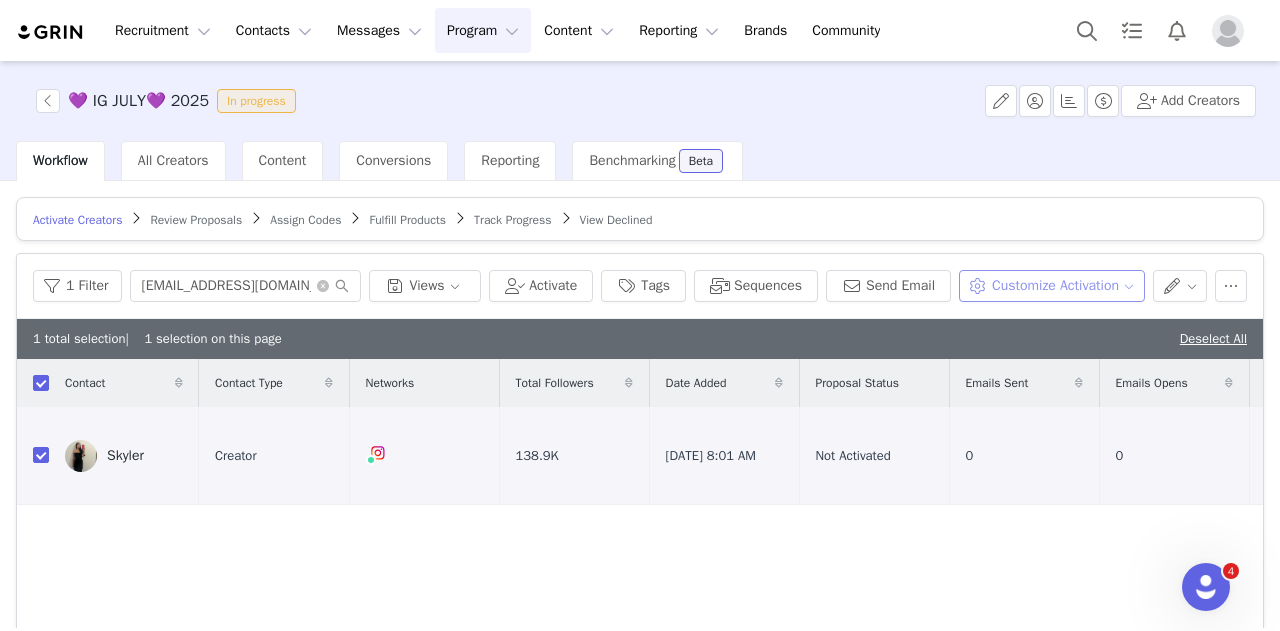 click on "Customize Activation" at bounding box center (1051, 286) 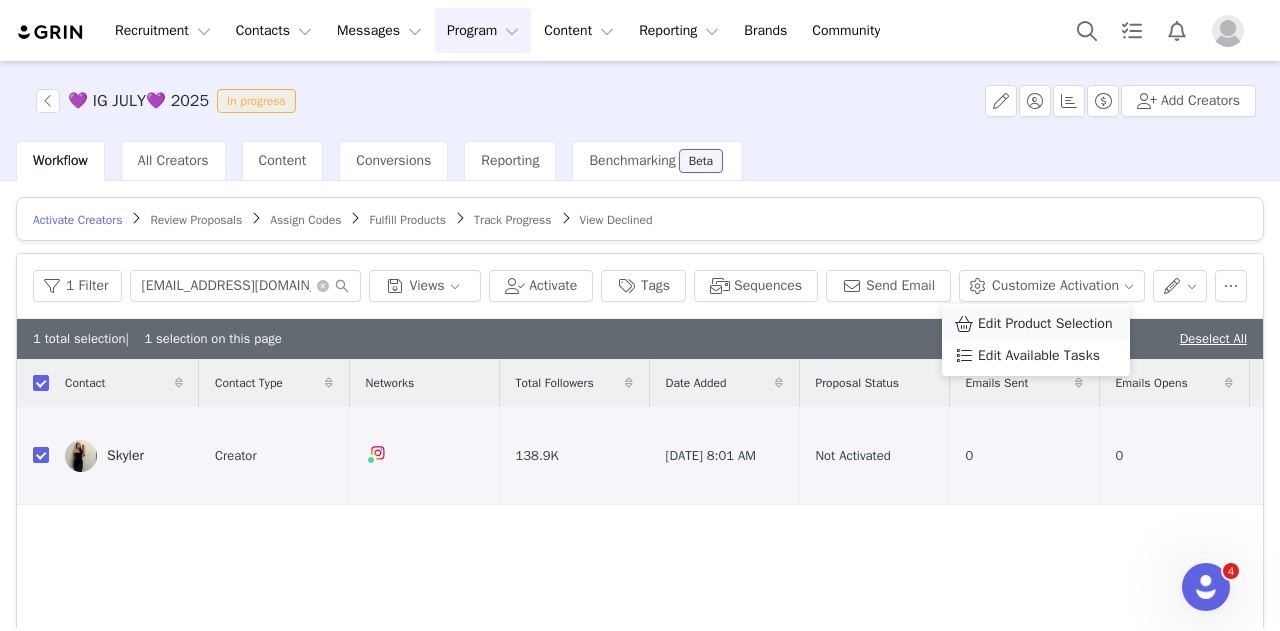 click on "Edit Product Selection" at bounding box center (1045, 324) 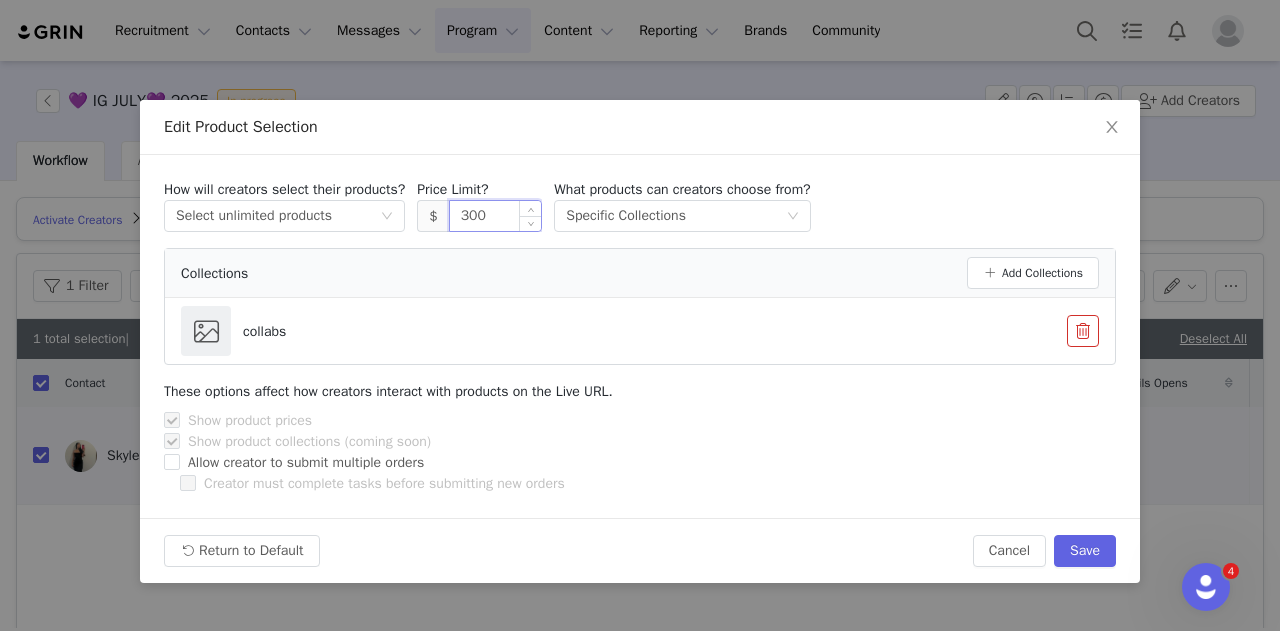 click on "300" at bounding box center [496, 216] 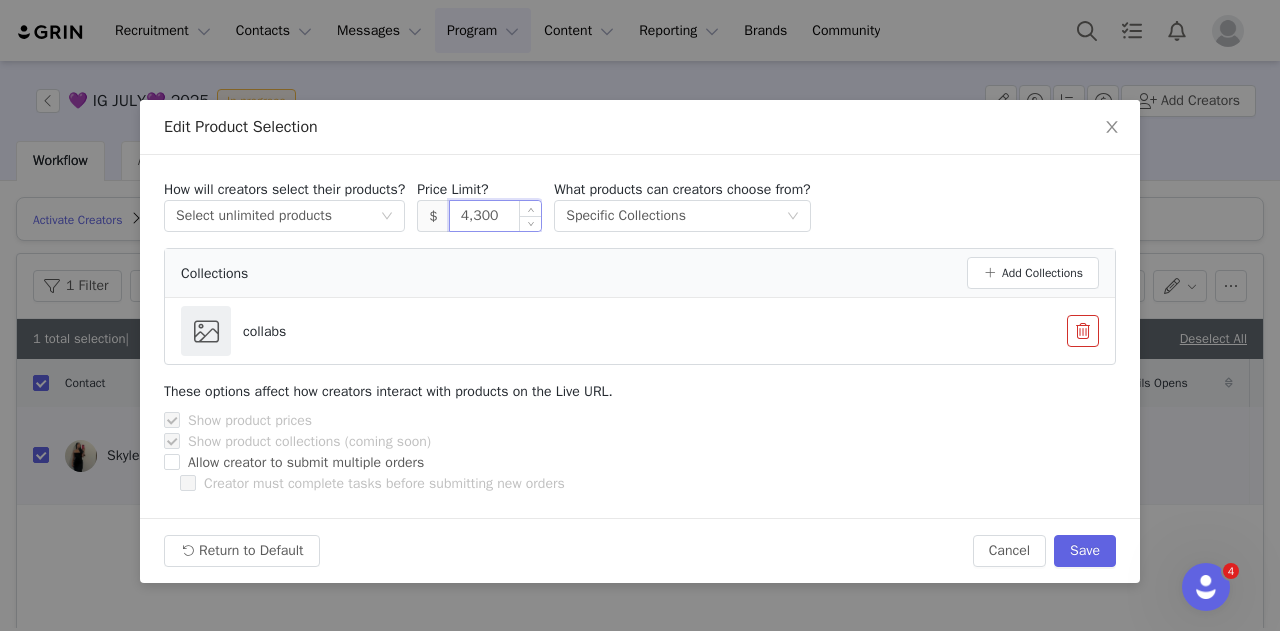 click on "4,300" at bounding box center (496, 216) 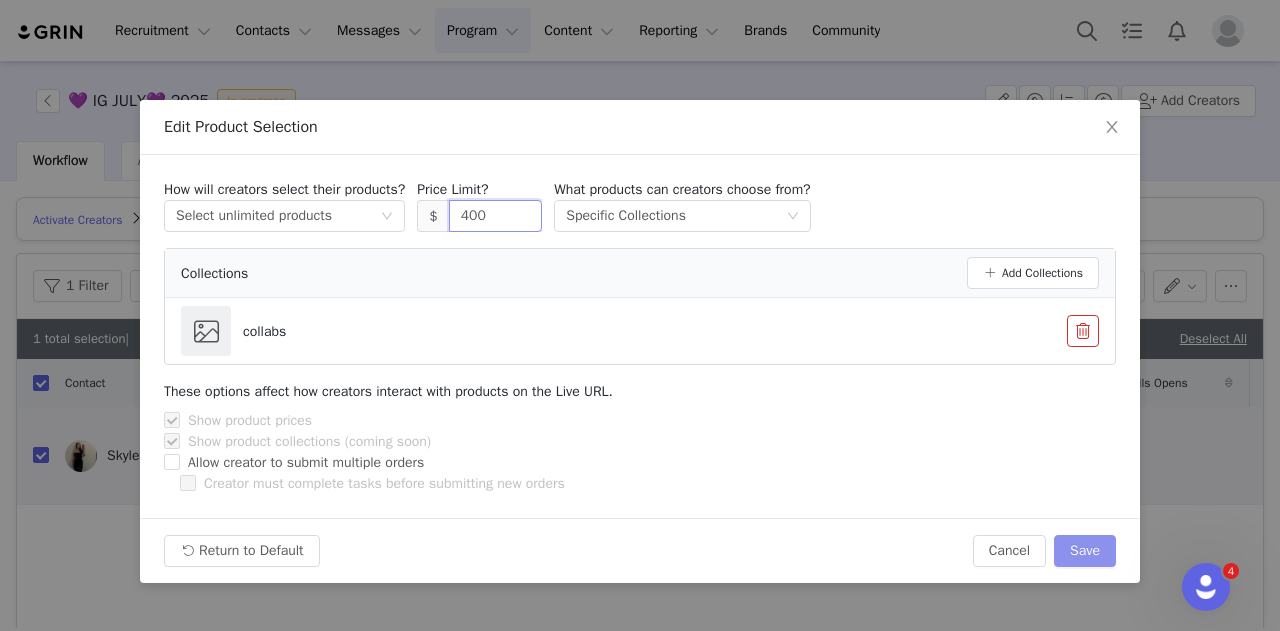 click on "Save" at bounding box center (1085, 551) 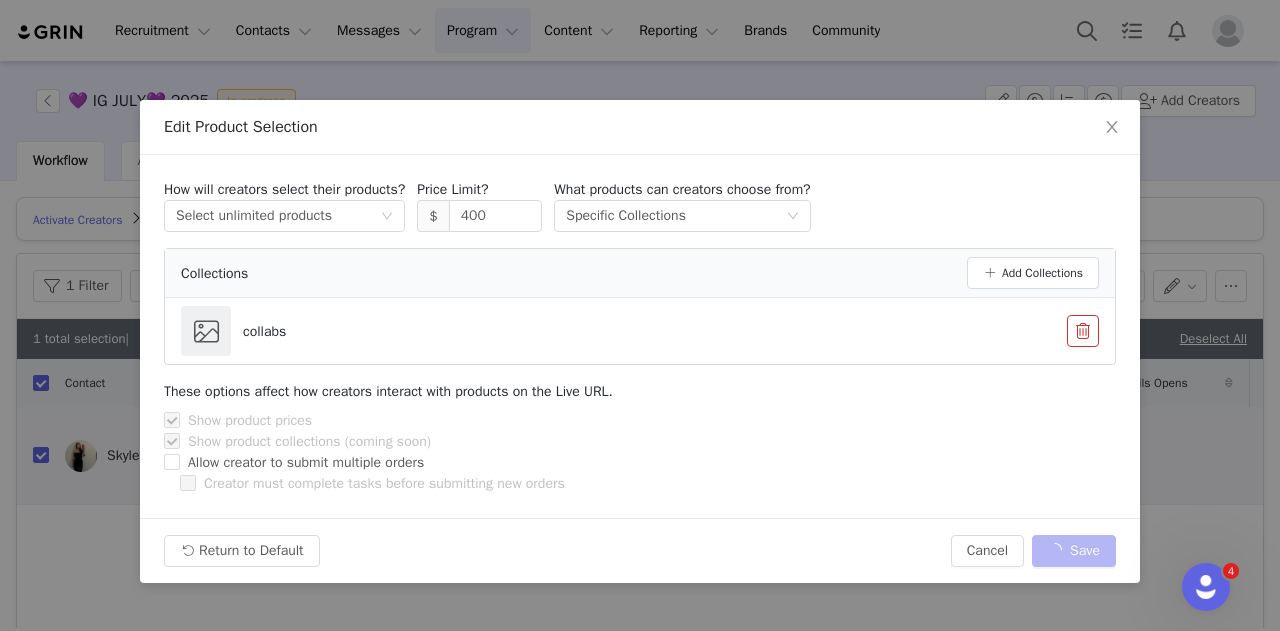 type on "300" 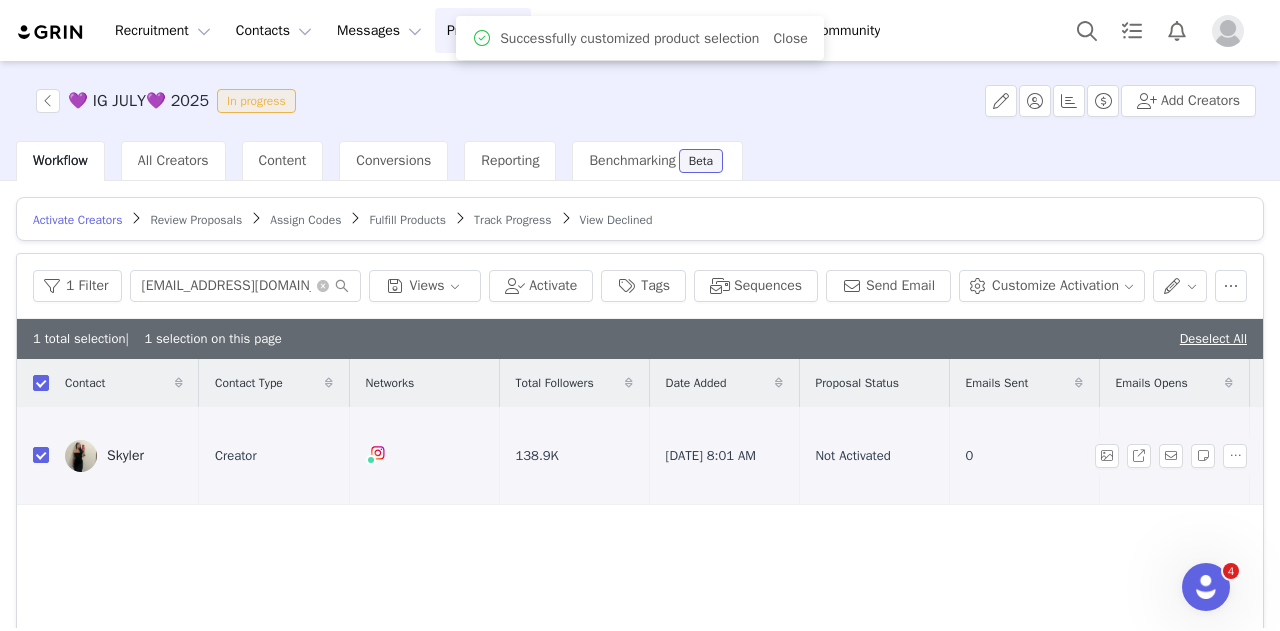 click on "Skyler" at bounding box center [124, 456] 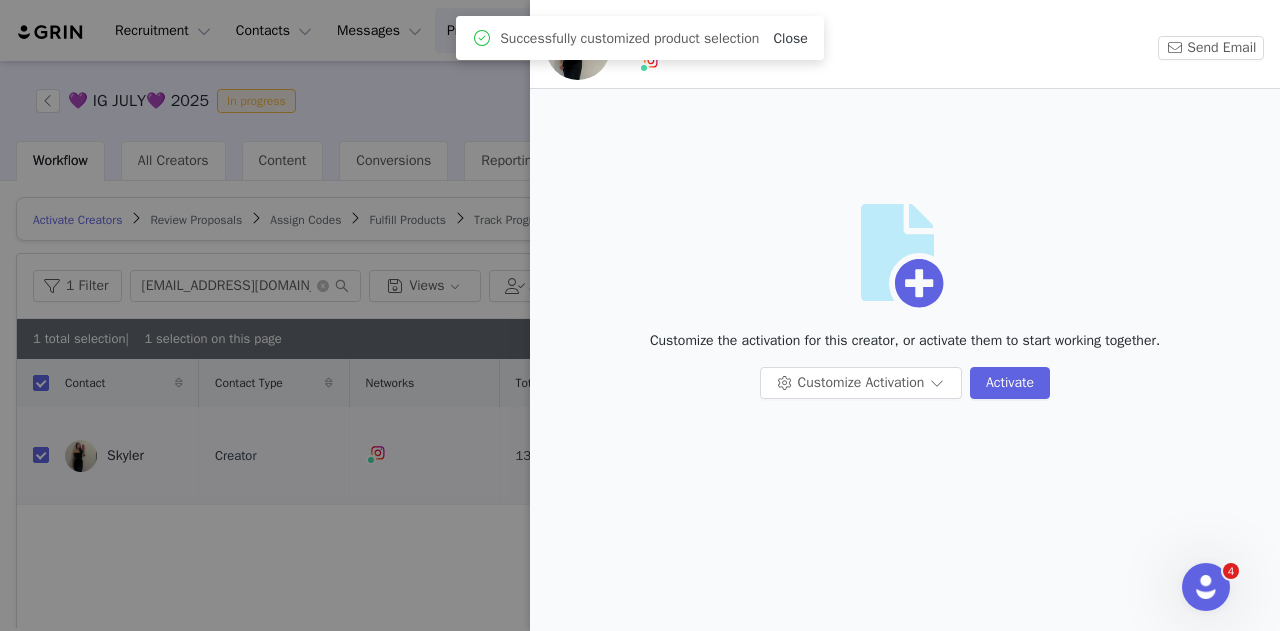 click on "Close" at bounding box center (790, 38) 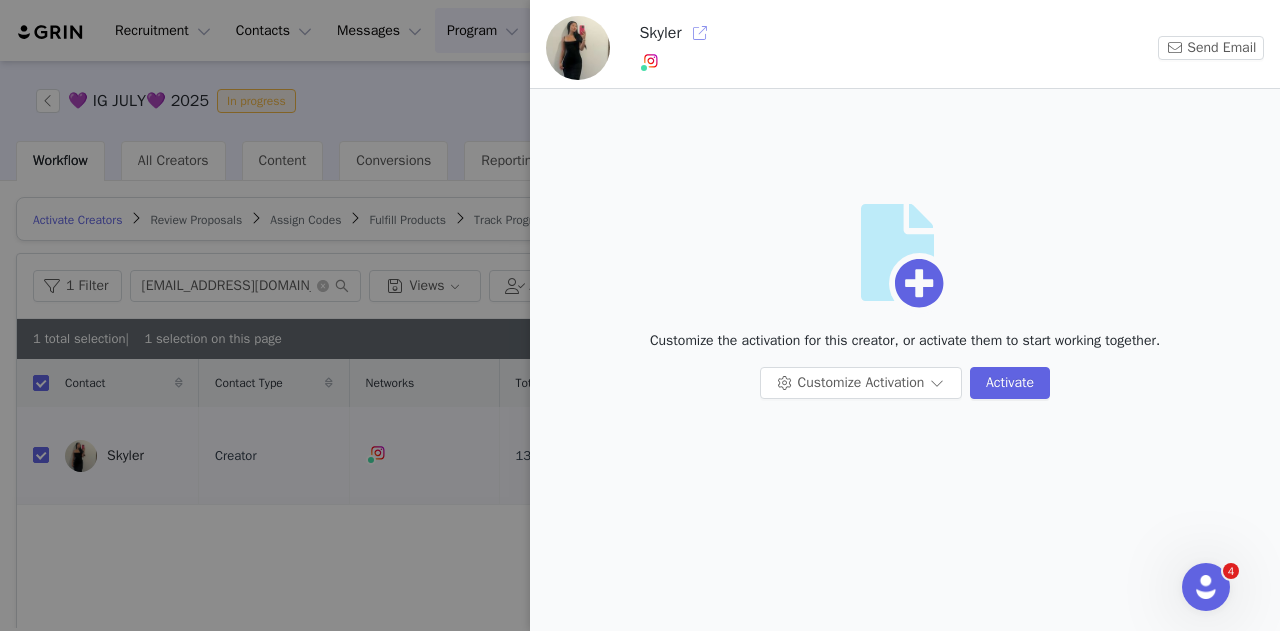 click at bounding box center [700, 33] 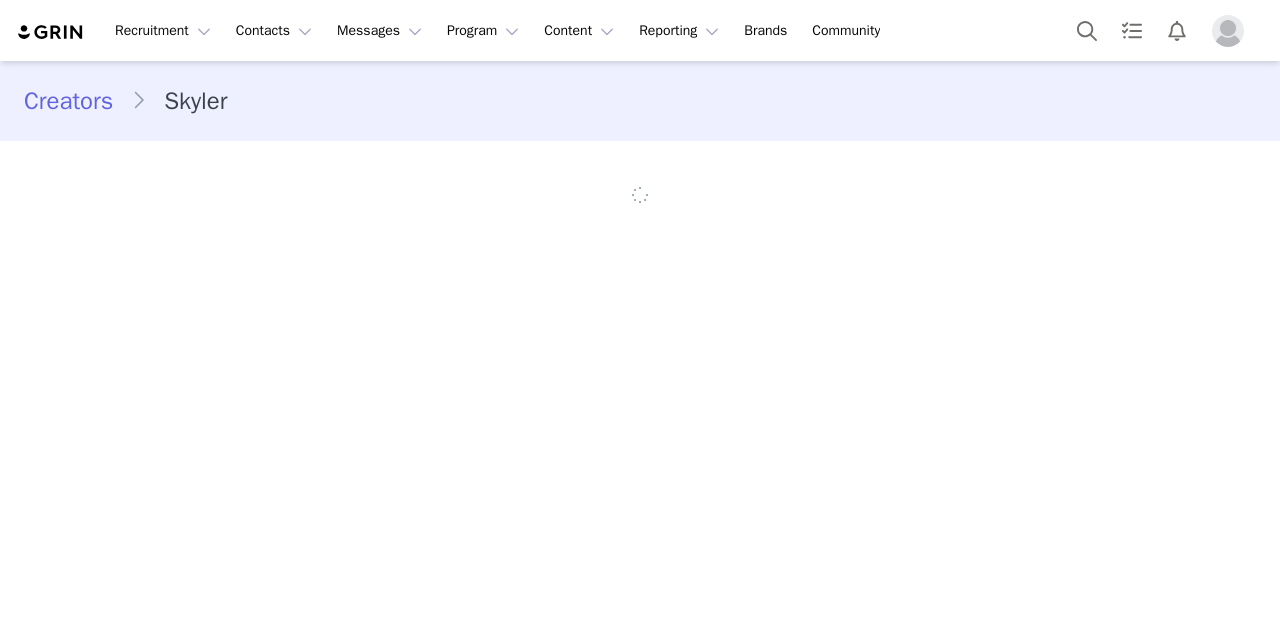 scroll, scrollTop: 0, scrollLeft: 0, axis: both 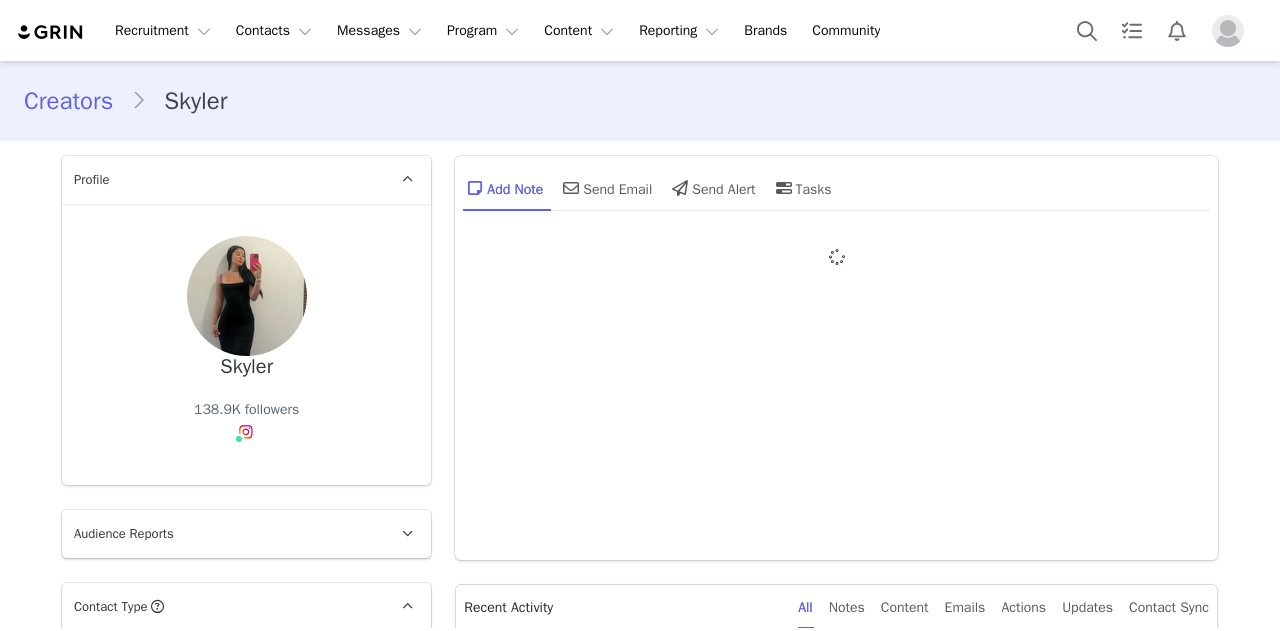 type on "+1 ([GEOGRAPHIC_DATA])" 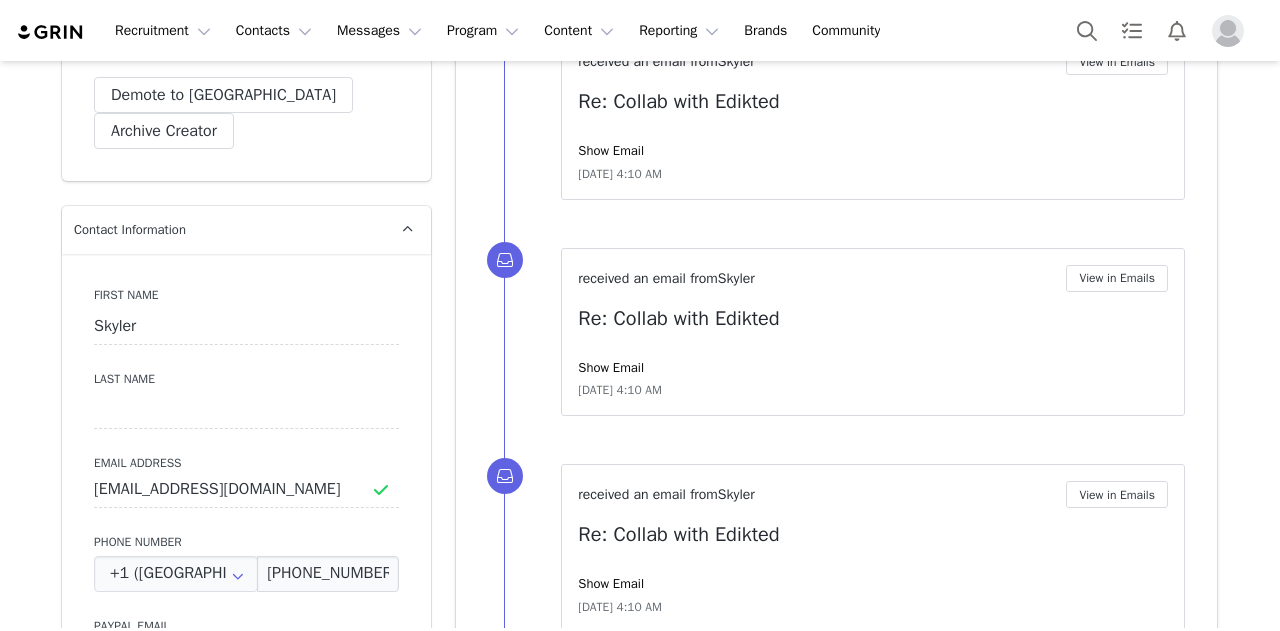 scroll, scrollTop: 1700, scrollLeft: 0, axis: vertical 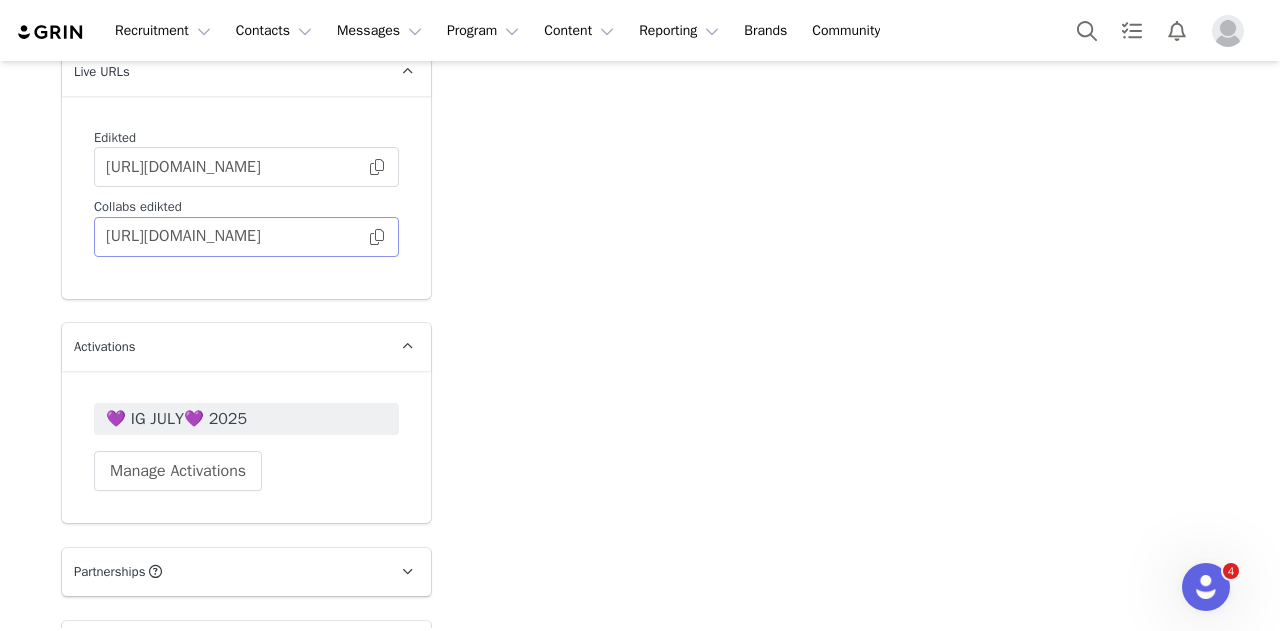 click at bounding box center [377, 237] 